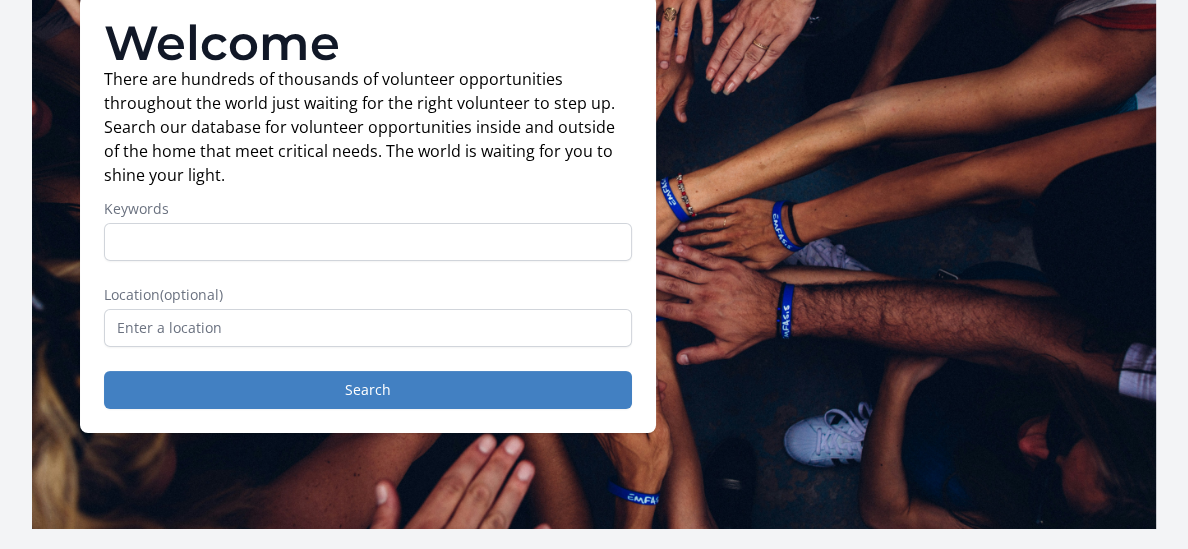 scroll, scrollTop: 0, scrollLeft: 0, axis: both 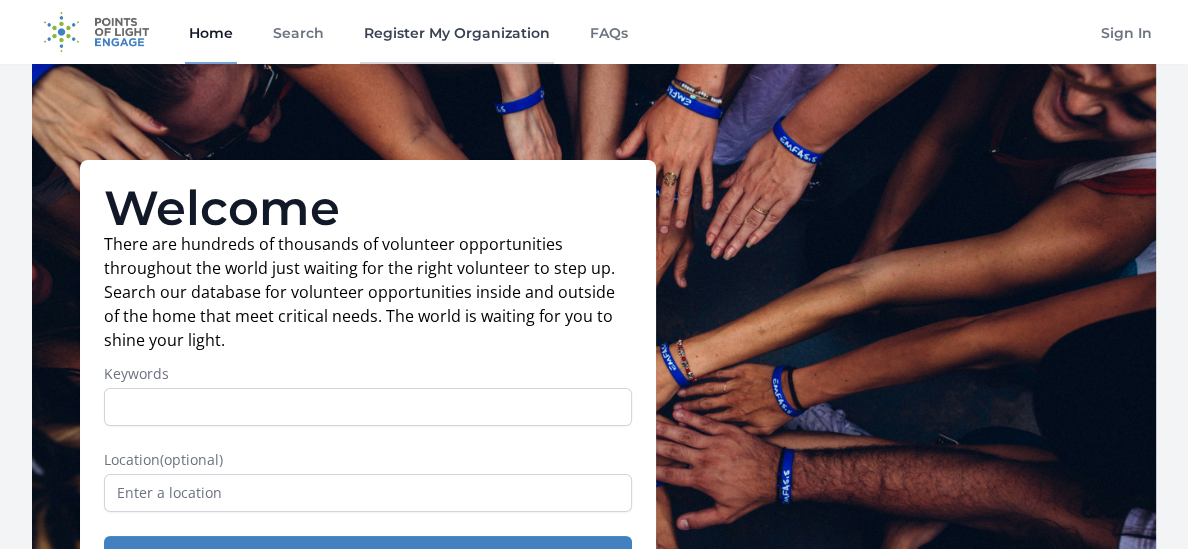 click on "Register My Organization" at bounding box center (457, 32) 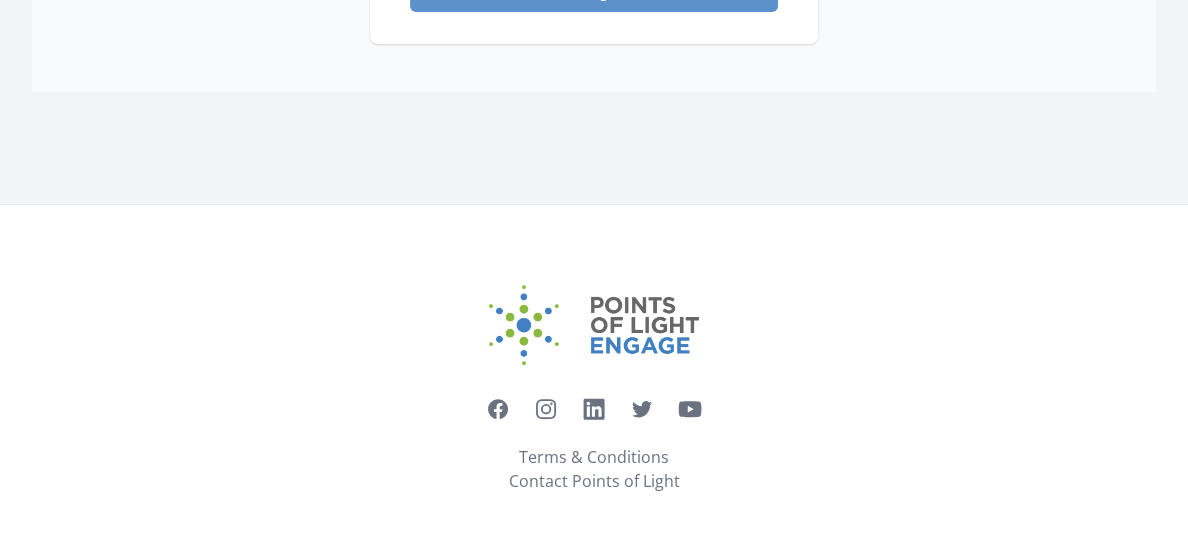 scroll, scrollTop: 0, scrollLeft: 0, axis: both 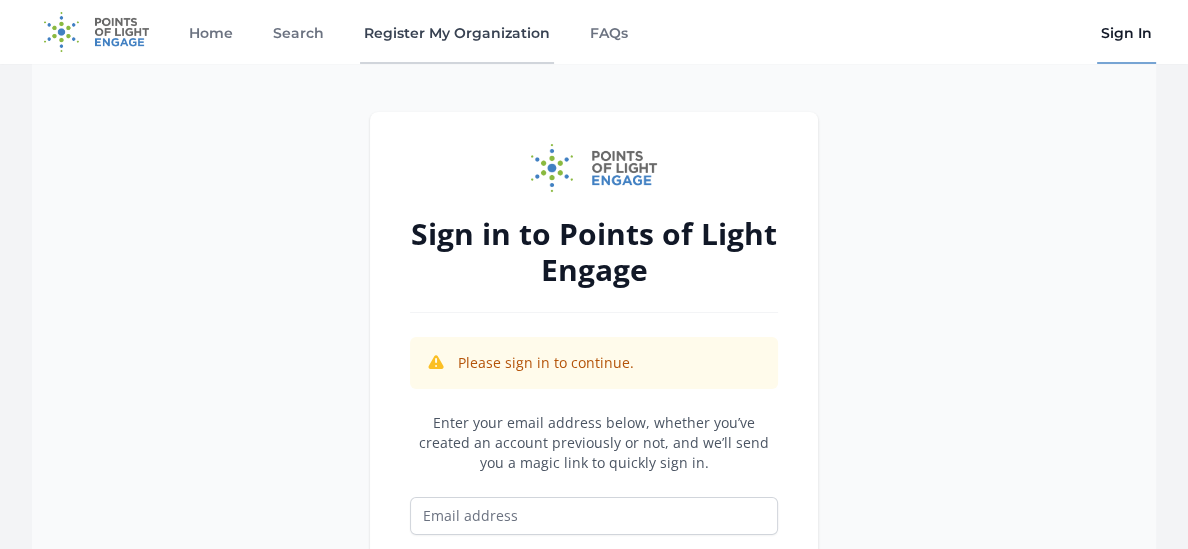 click on "Register My Organization" at bounding box center [457, 32] 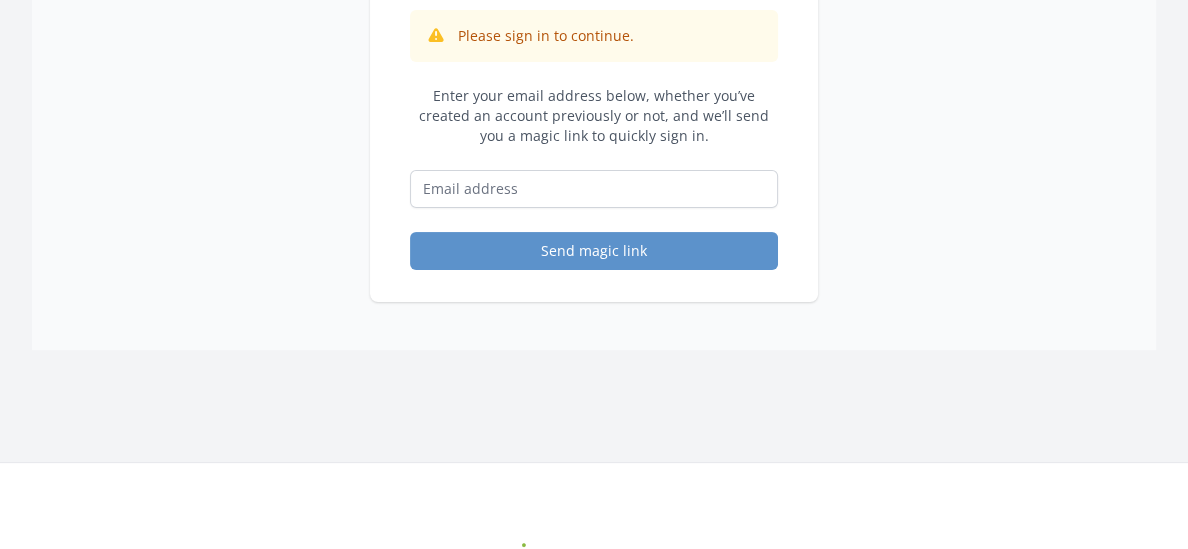 scroll, scrollTop: 331, scrollLeft: 0, axis: vertical 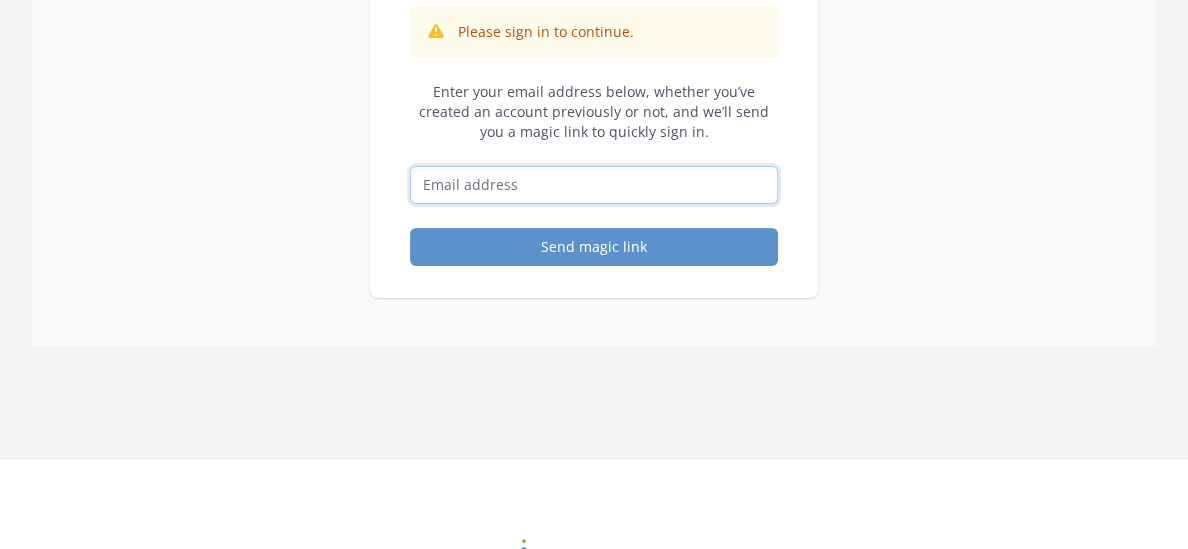 click at bounding box center (594, 185) 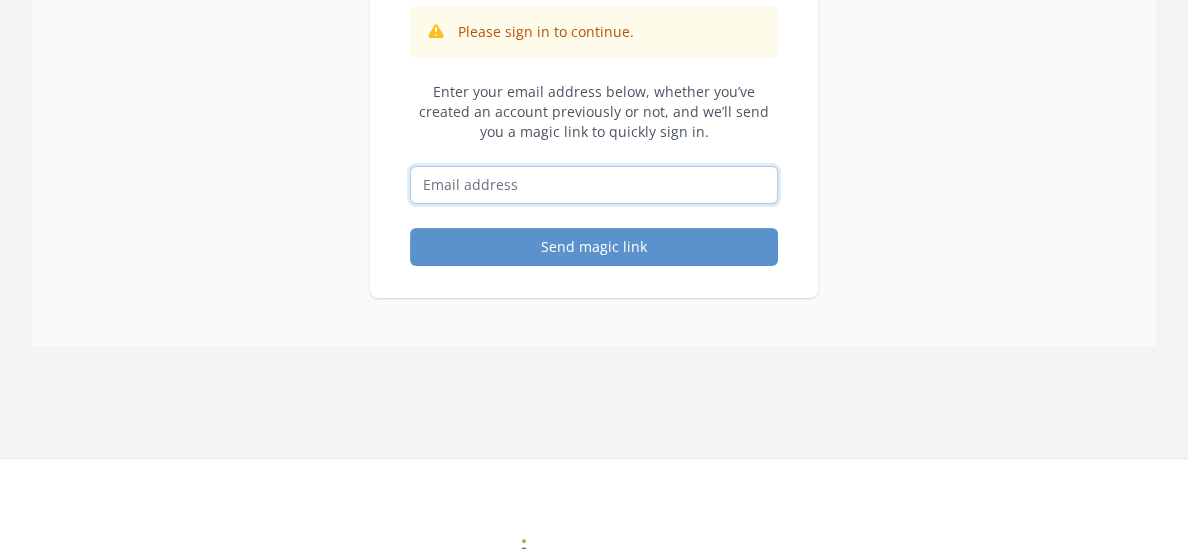 type on "havyarimana.fabien@teenagerscenter.com" 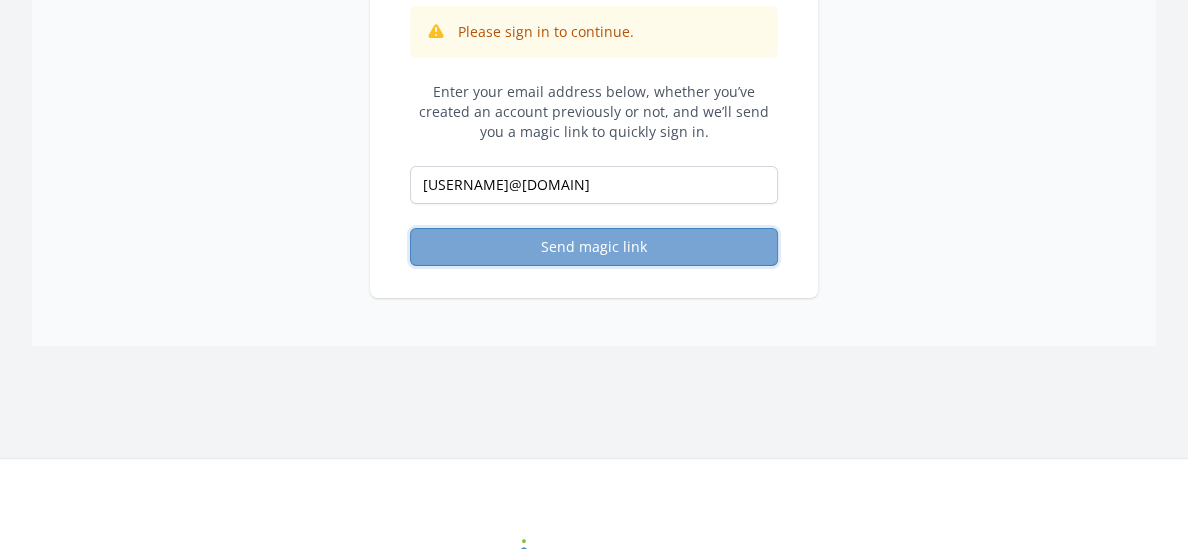 click on "Send magic link" at bounding box center [594, 247] 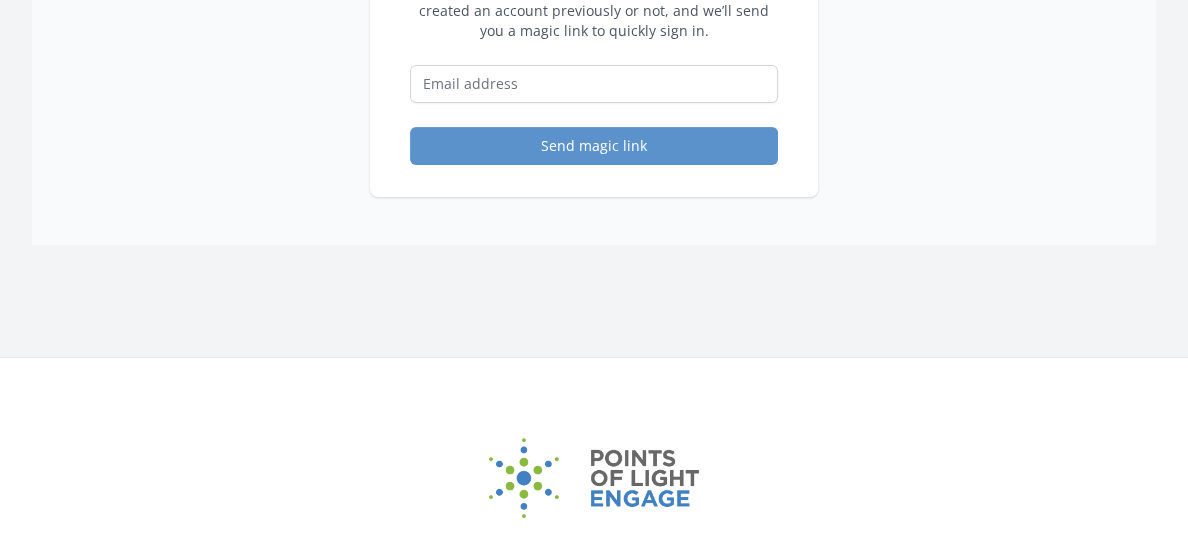 scroll, scrollTop: 626, scrollLeft: 0, axis: vertical 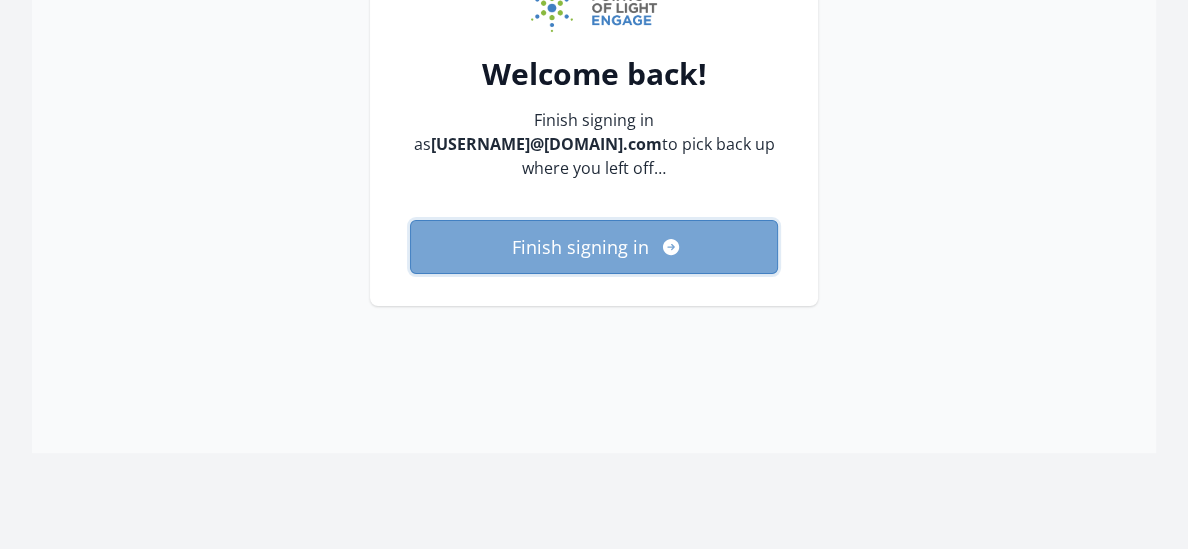 click on "Finish signing in" at bounding box center [594, 247] 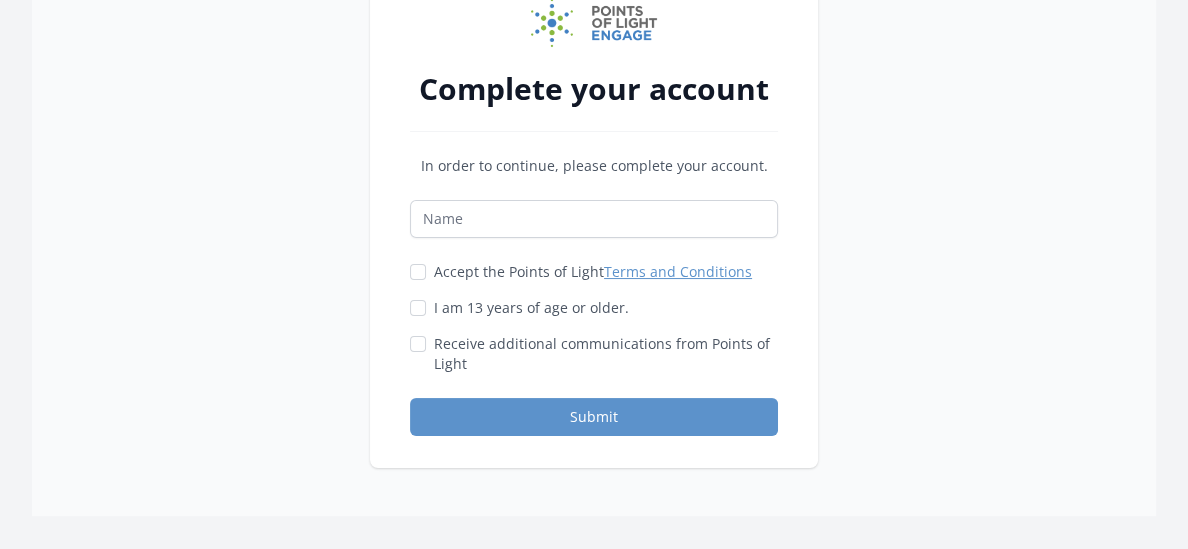 scroll, scrollTop: 138, scrollLeft: 0, axis: vertical 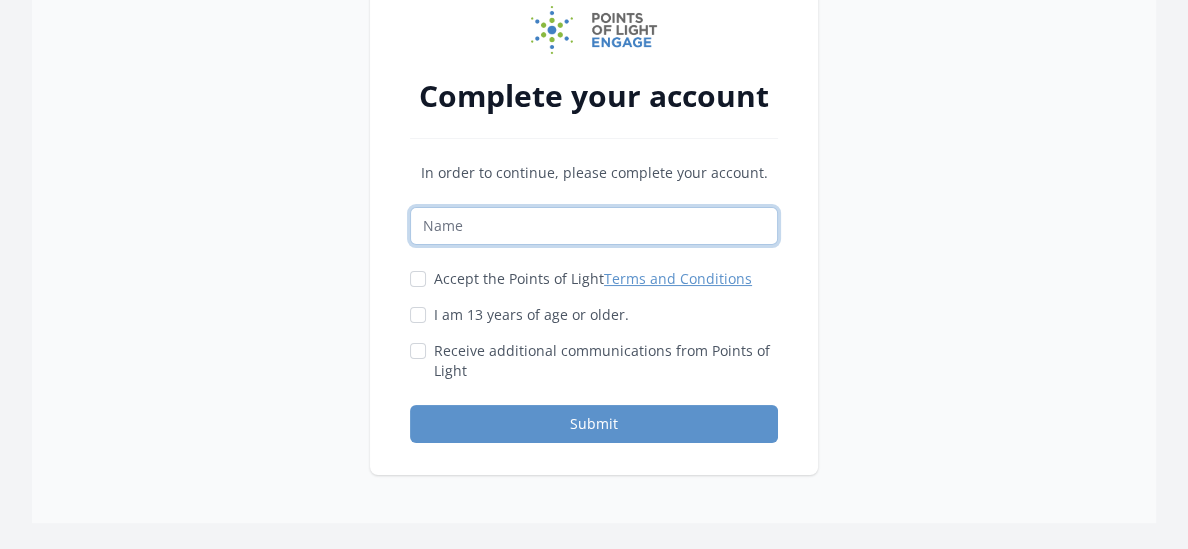 click at bounding box center [594, 226] 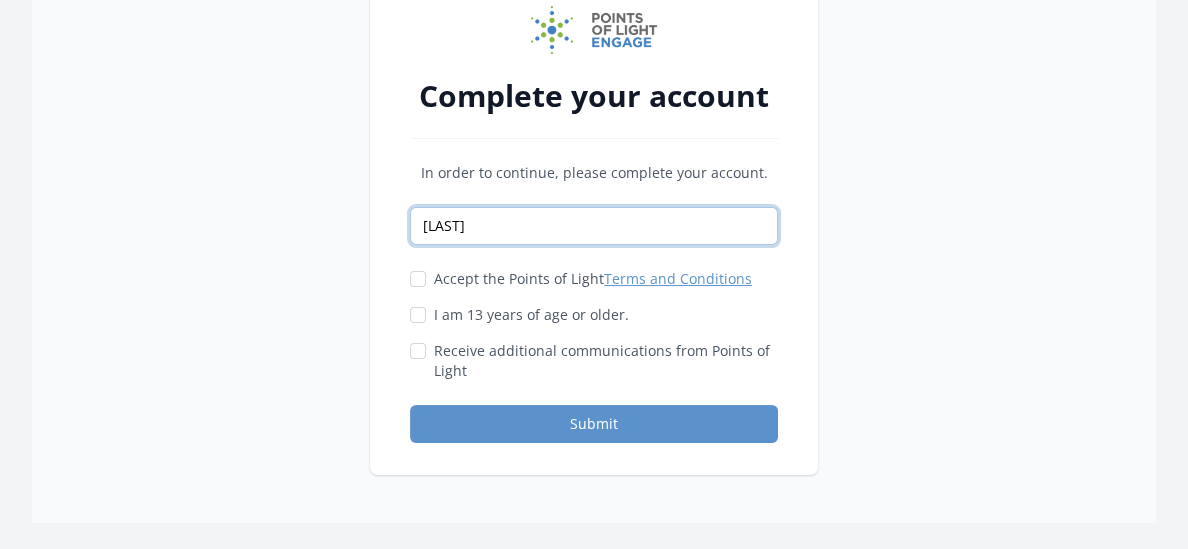 type on "Havyarimana Fabien" 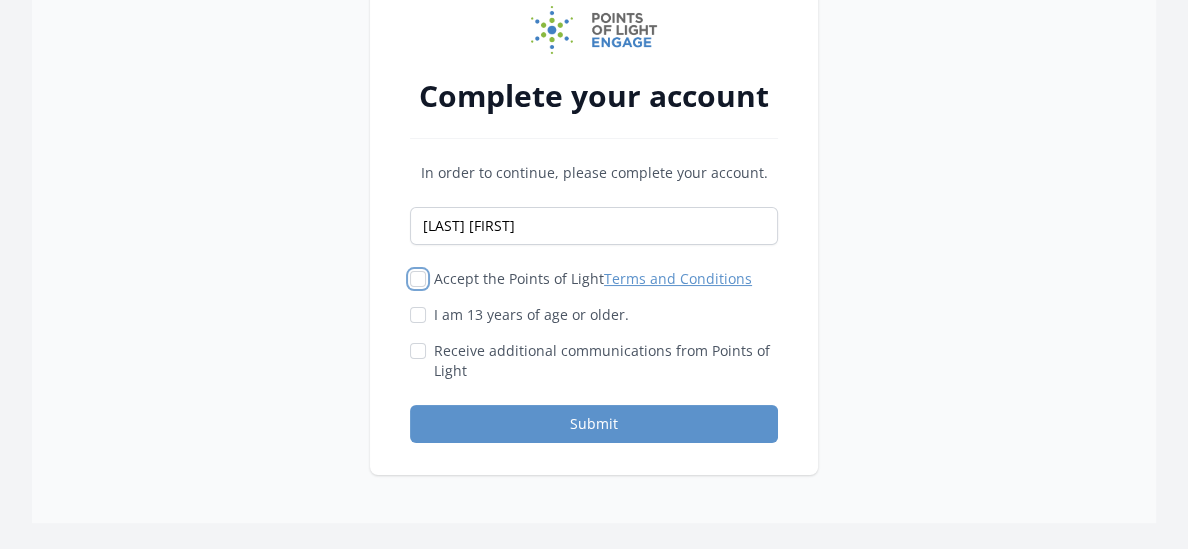 click on "Accept the Points of Light  Terms and Conditions" at bounding box center [418, 279] 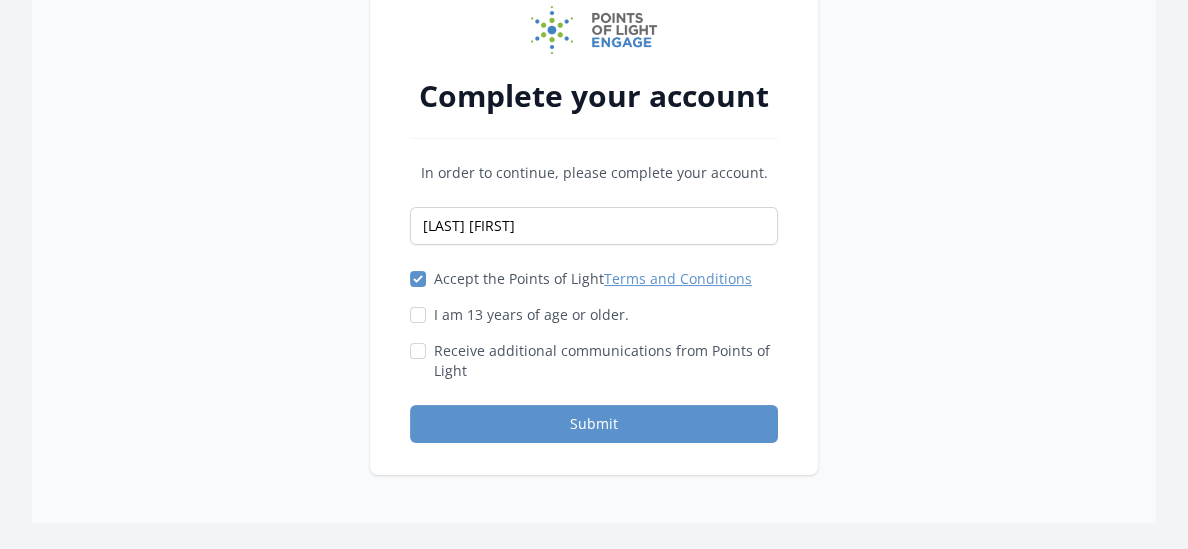 click on "Terms and Conditions" at bounding box center [678, 278] 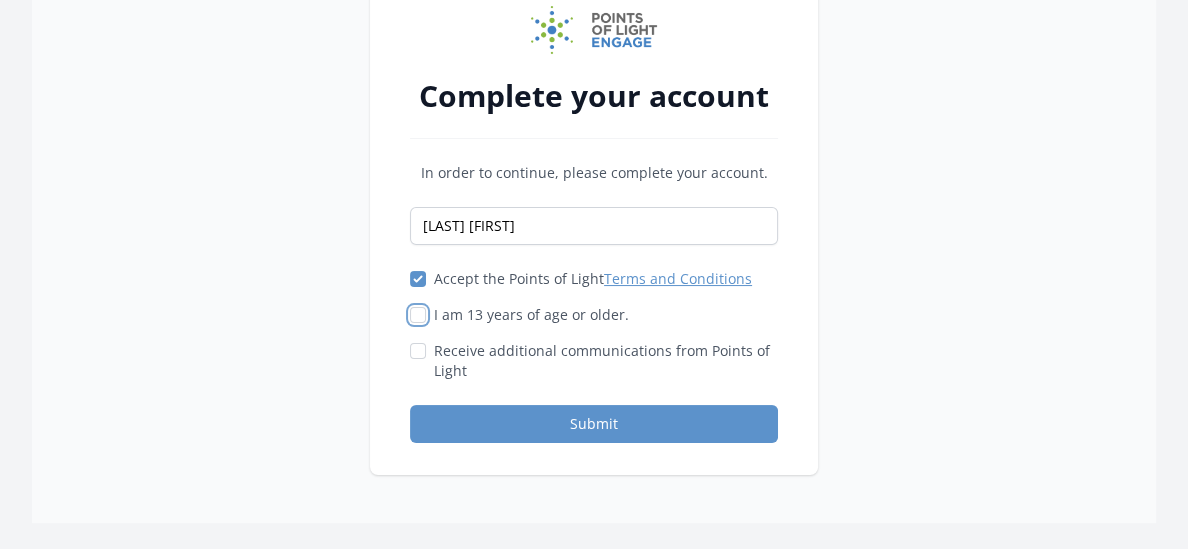 click on "I am 13 years of age or older." at bounding box center (418, 315) 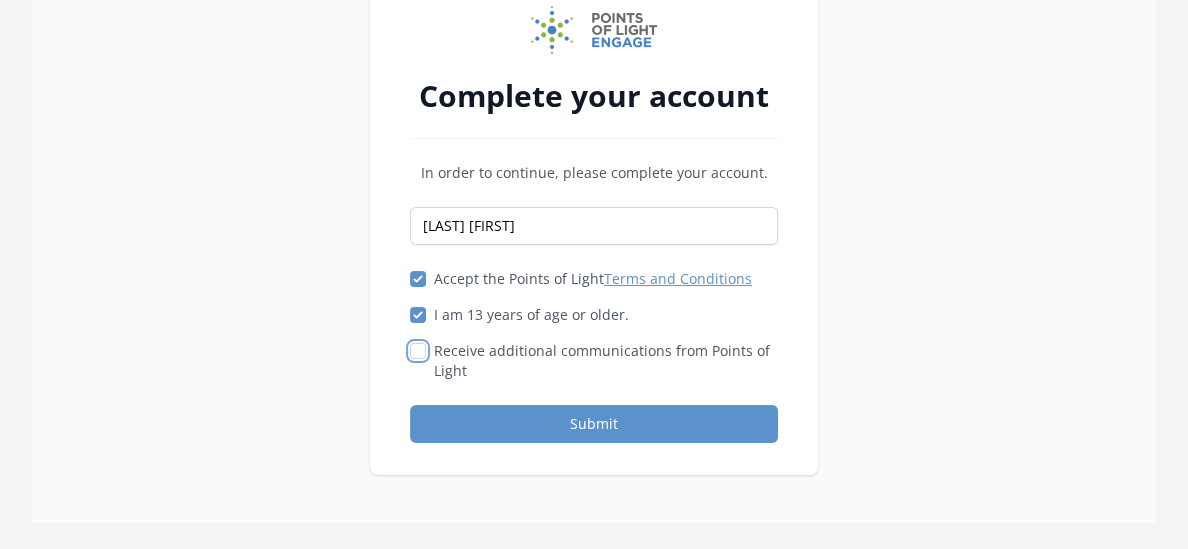 click on "Receive additional communications from Points of Light" at bounding box center (418, 351) 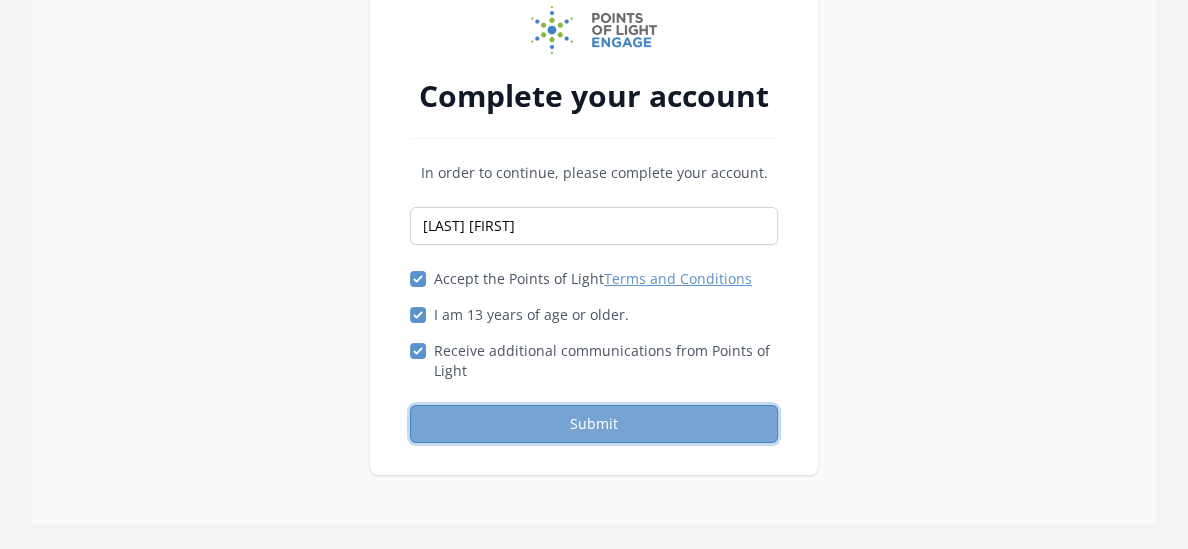 click on "Submit" at bounding box center [594, 424] 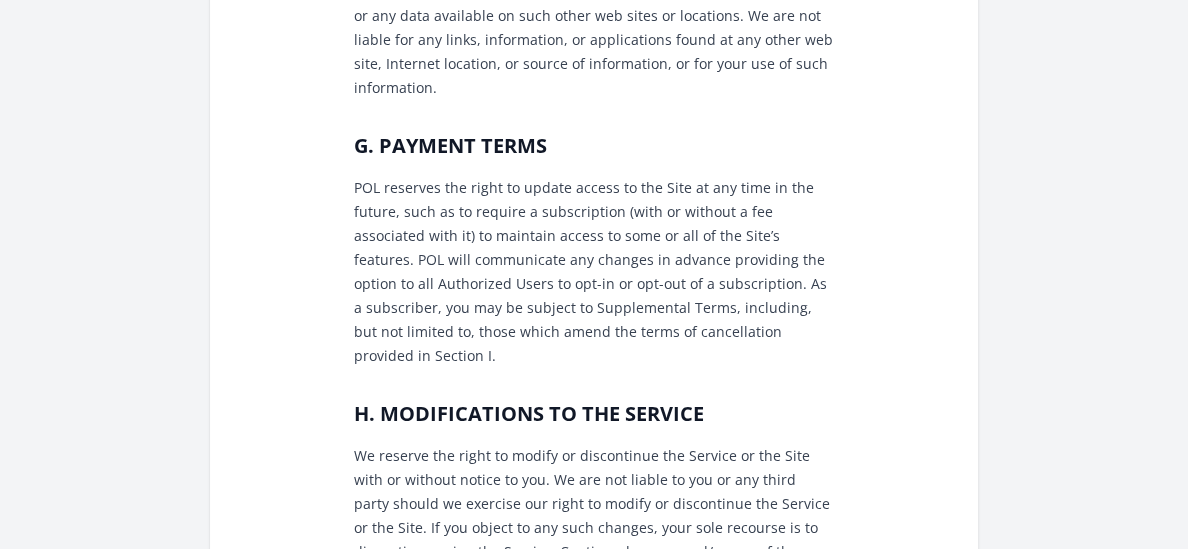scroll, scrollTop: 2781, scrollLeft: 0, axis: vertical 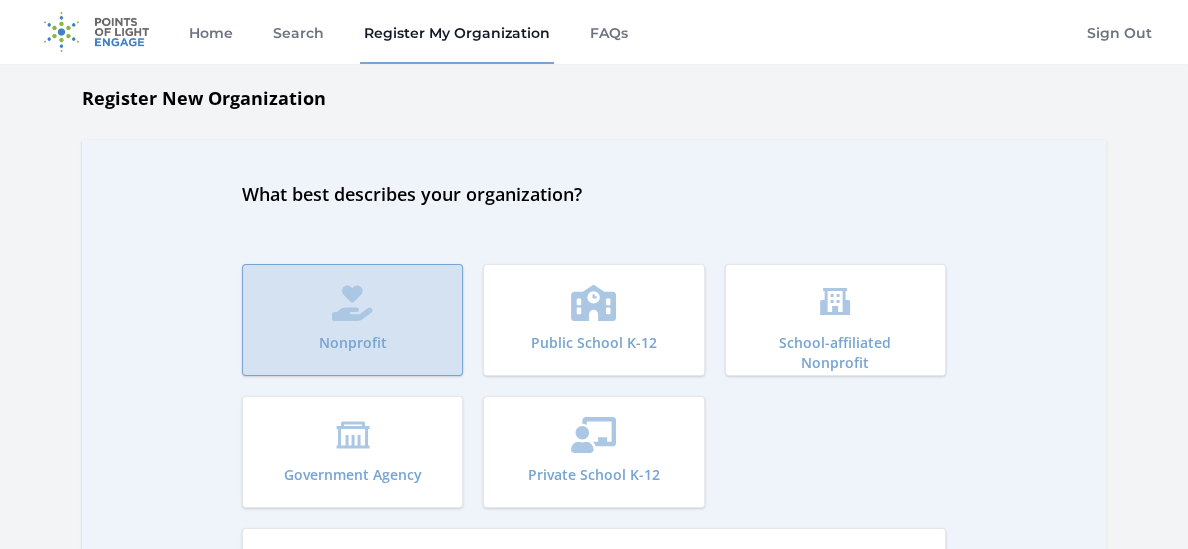 click on "Nonprofit" at bounding box center (352, 320) 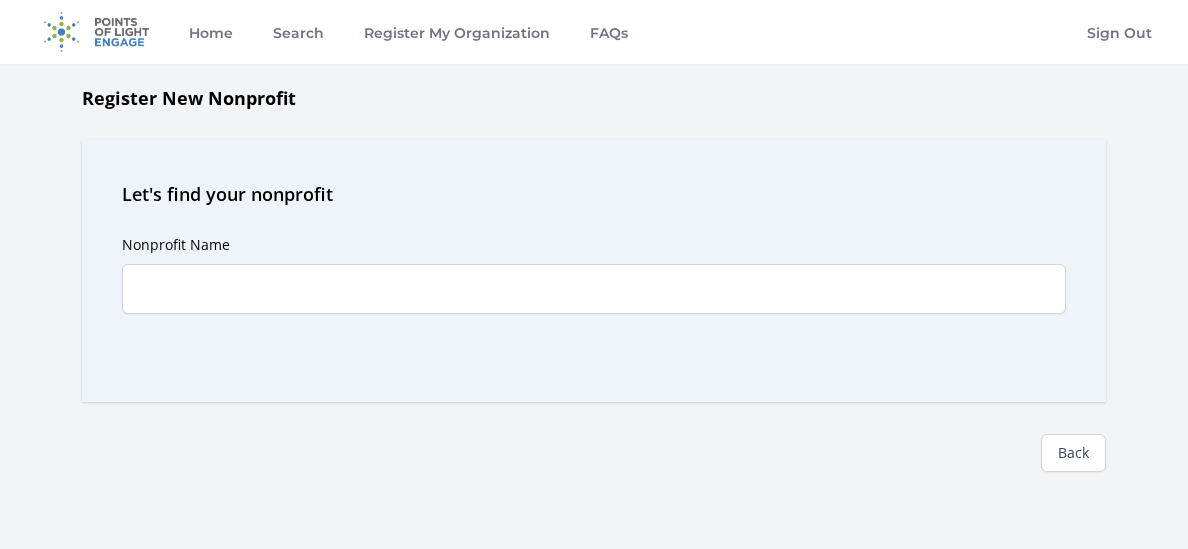 scroll, scrollTop: 0, scrollLeft: 0, axis: both 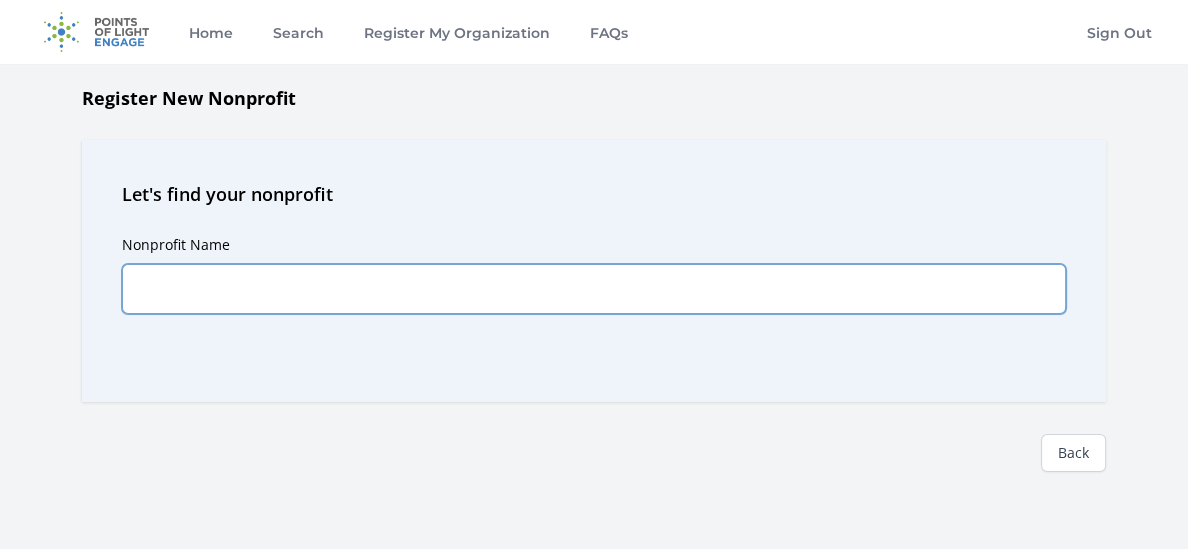 click on "Nonprofit Name" at bounding box center (594, 289) 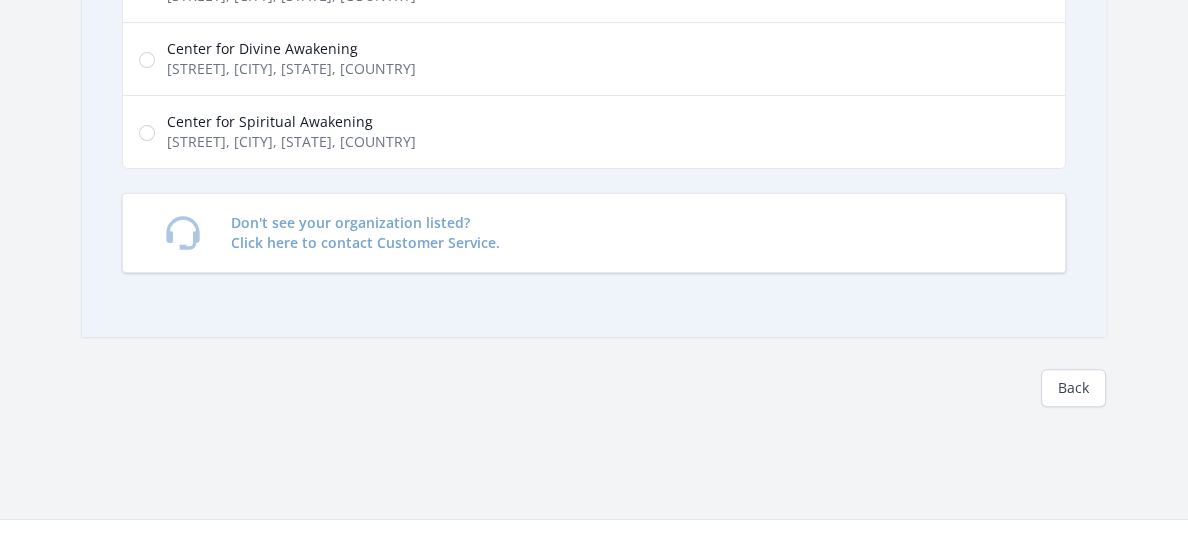 scroll, scrollTop: 573, scrollLeft: 0, axis: vertical 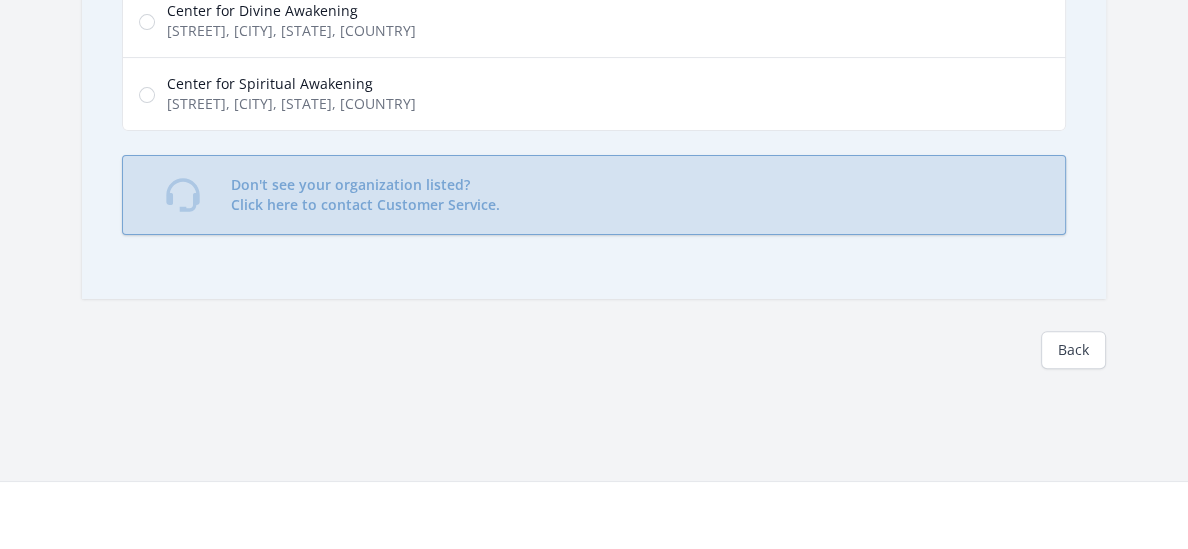 click on "[STREET], [CITY], [STATE], [COUNTRY]" at bounding box center (293, -115) 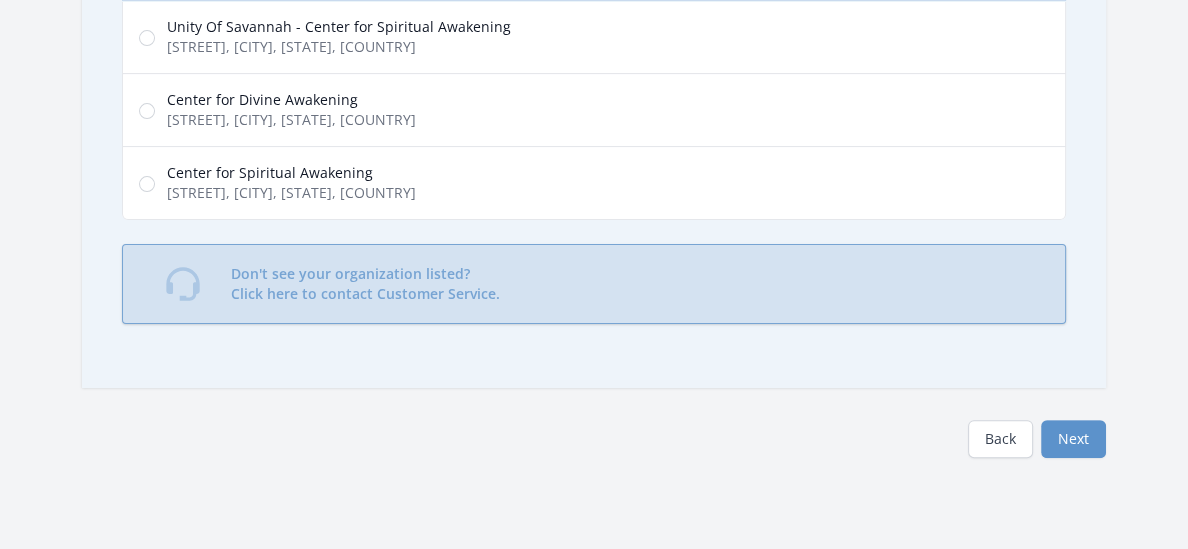 scroll, scrollTop: 486, scrollLeft: 0, axis: vertical 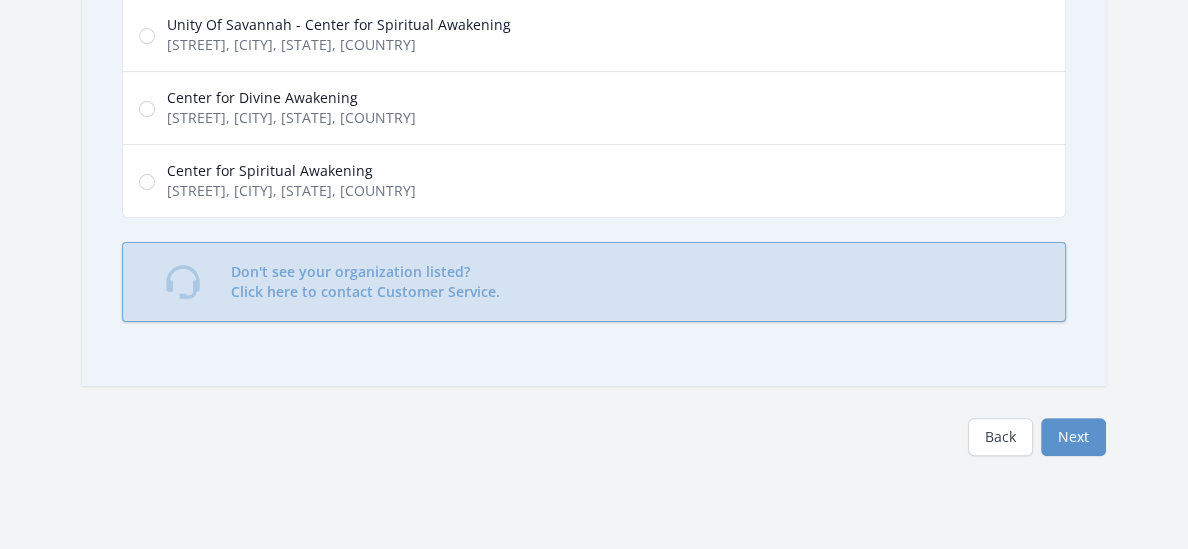 click on "Don't see your organization listed?
Click here to contact Customer Service." at bounding box center (365, 282) 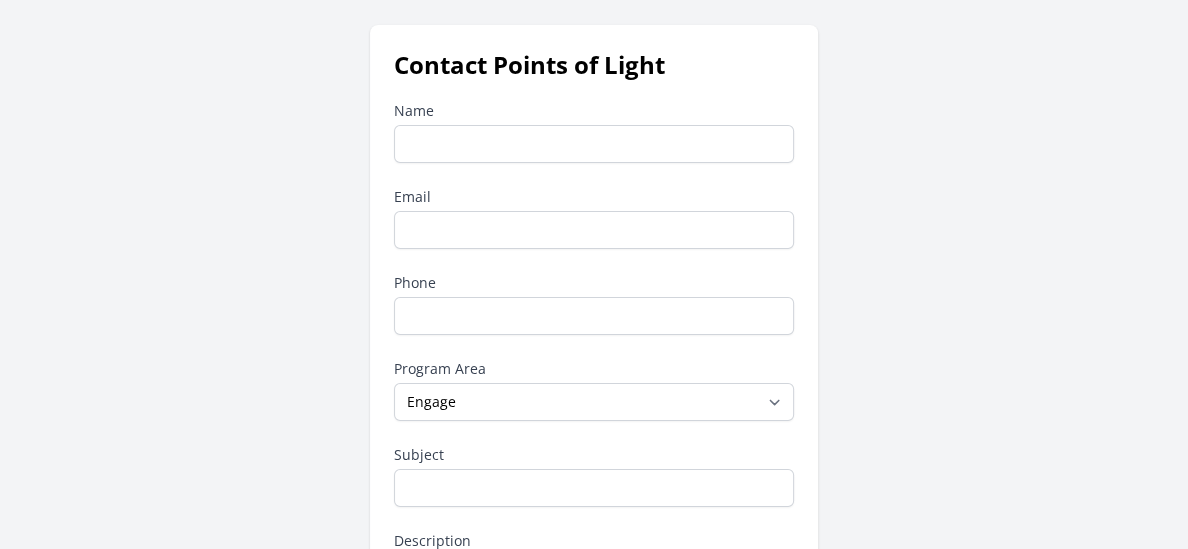 scroll, scrollTop: 135, scrollLeft: 0, axis: vertical 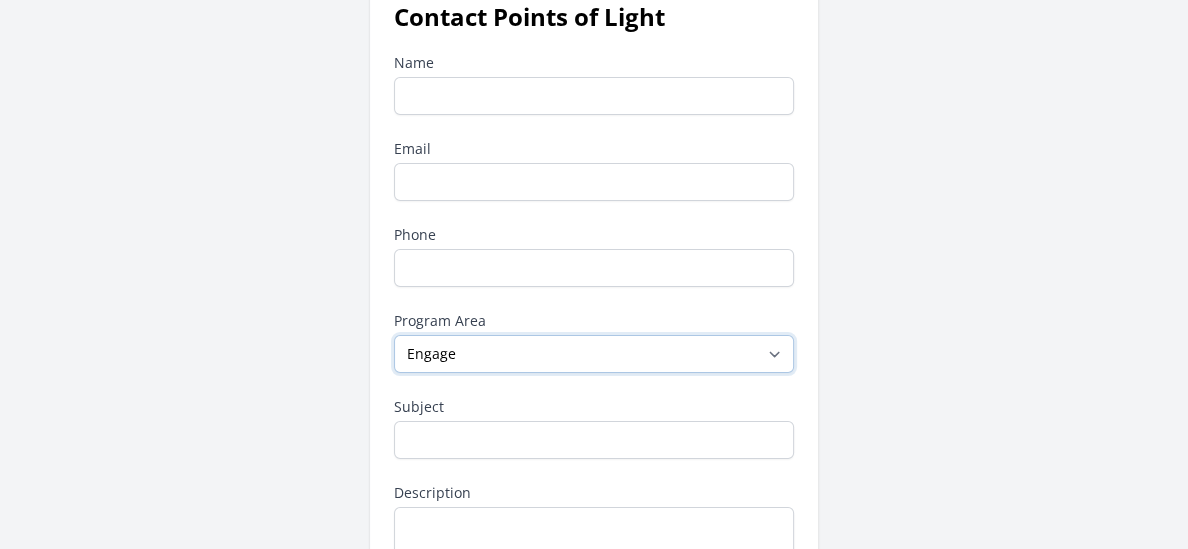 click on "--None--
Daily Point of Light Award
Disney Family Volunteer Rewards
Global Network Affiliates
Points of Light Events
Points of Light Partnership Development
Presidential Volunteer Service Awards Program
Service Enterprise Certification
Other
Points of Light Community
Community for Employee Civic Engagement
Engage" at bounding box center (594, 354) 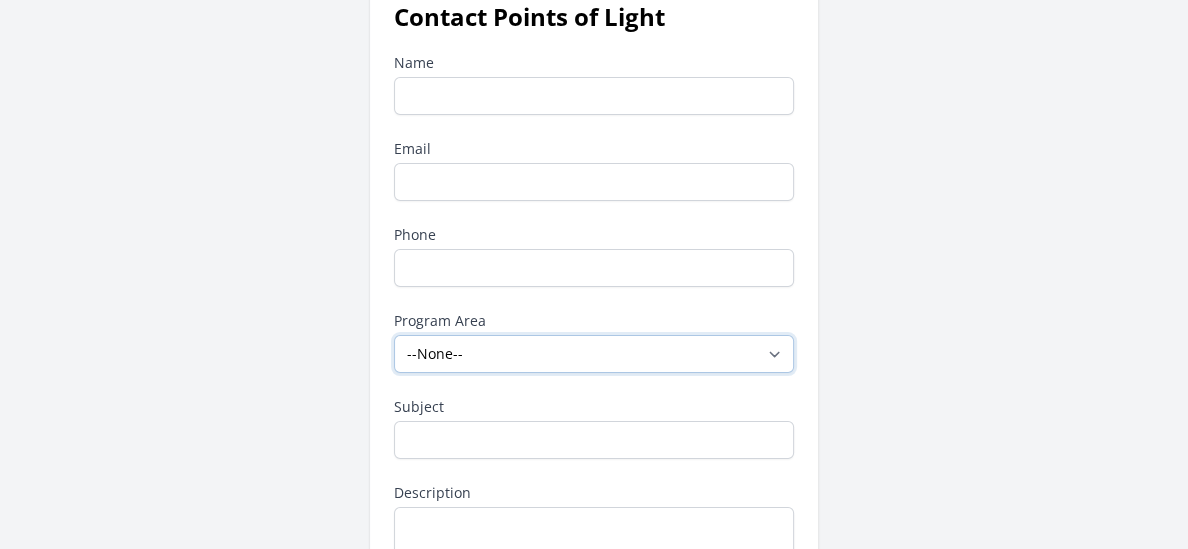 click on "--None--
Daily Point of Light Award
Disney Family Volunteer Rewards
Global Network Affiliates
Points of Light Events
Points of Light Partnership Development
Presidential Volunteer Service Awards Program
Service Enterprise Certification
Other
Points of Light Community
Community for Employee Civic Engagement
Engage" at bounding box center [594, 354] 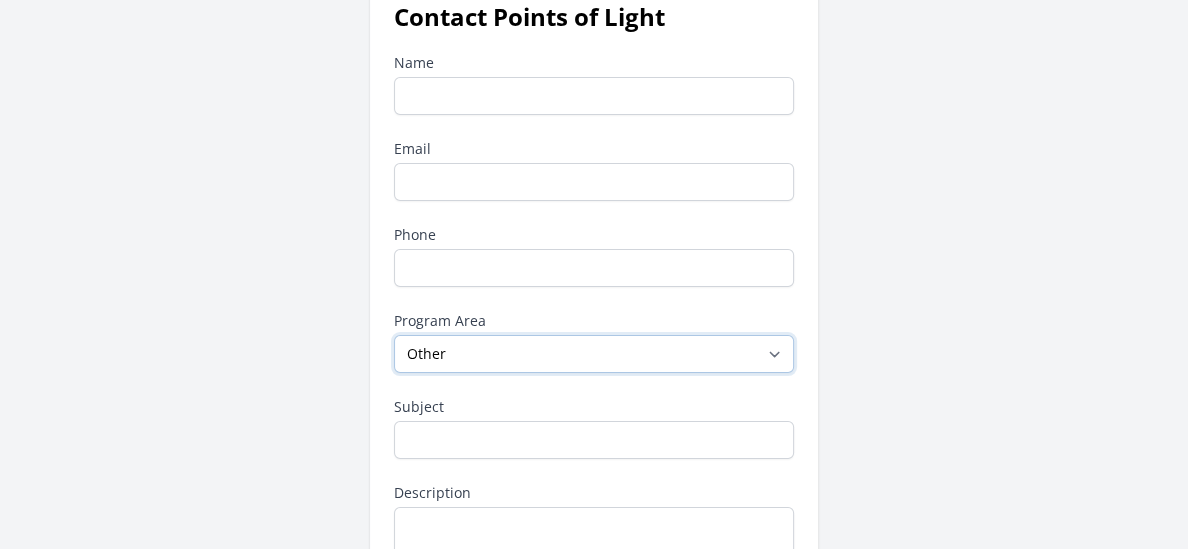 click on "--None--
Daily Point of Light Award
Disney Family Volunteer Rewards
Global Network Affiliates
Points of Light Events
Points of Light Partnership Development
Presidential Volunteer Service Awards Program
Service Enterprise Certification
Other
Points of Light Community
Community for Employee Civic Engagement
Engage" at bounding box center [594, 354] 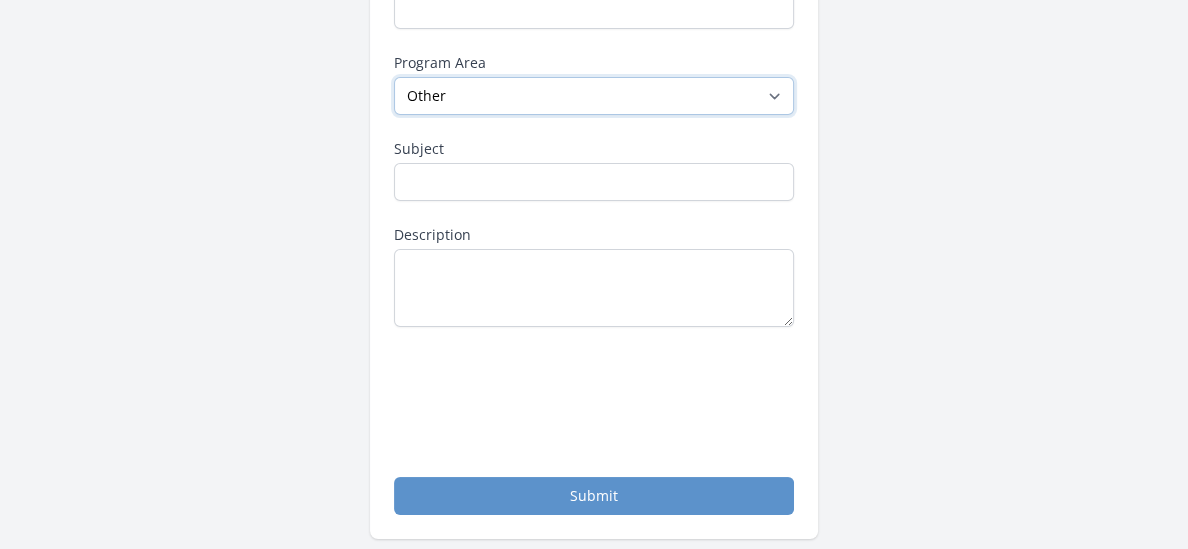 scroll, scrollTop: 394, scrollLeft: 0, axis: vertical 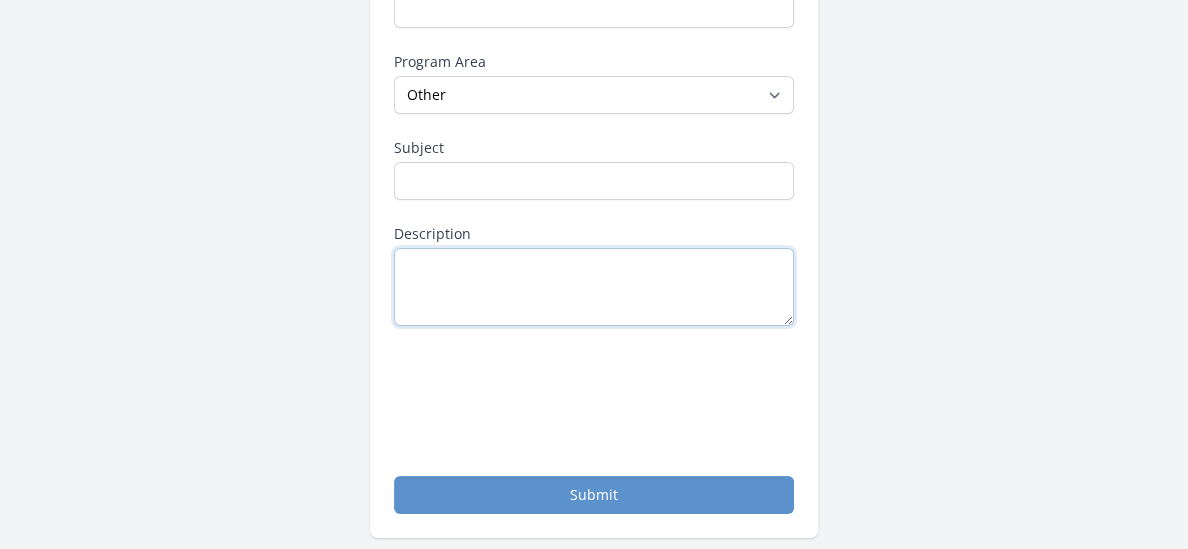click on "Description" at bounding box center [594, 287] 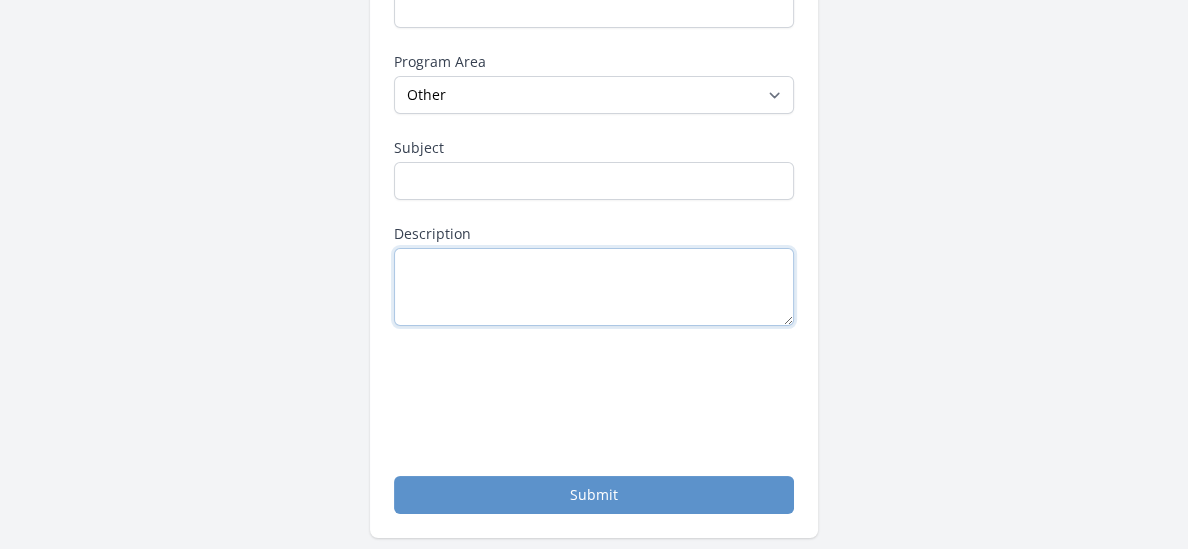 paste on "I've made a copy-and-paste friendly version of the email draft for you. Just fill in your details where indicated in the brackets.
***
**Subject:** Inquiry Regarding Nonprofit Registration for Engage Platform
Dear Points of Light Customer Care Team,
I am writing to request assistance with registering our nonprofit, **[Your Nonprofit's Name]**, on your Engage platform.
I have attempted to register by searching for our organization, but I was unable to find it in your directory.
Our organization's details are as follows:
* **Nonprofit Name:** [Your Nonprofit's Name]
* **EIN:** [EIN]
* **Address:** [Your Organization's Address]
* **Website:** [Your Organization's Website]
We are a 501(c)3 nonprofit and would like to post volunteer opportunities to help our community.
Could you please provide guidance on how we can proceed with the registration process?
Thank you for your time and assistance.
Sincerely,
[Your Name]
[Your Title]
[PHONE]
[EMAIL]" 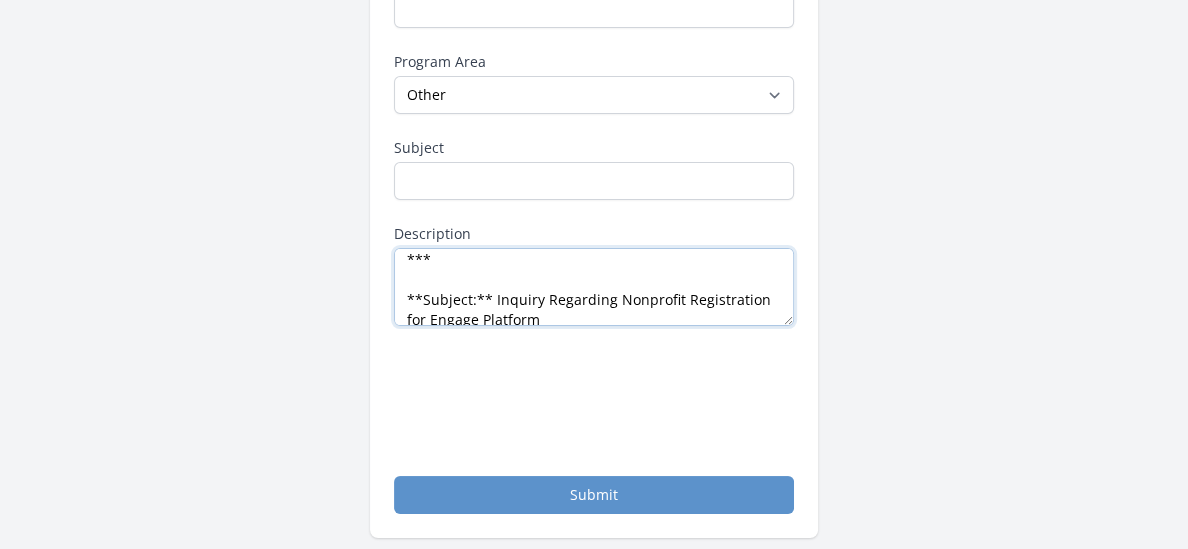 scroll, scrollTop: 83, scrollLeft: 0, axis: vertical 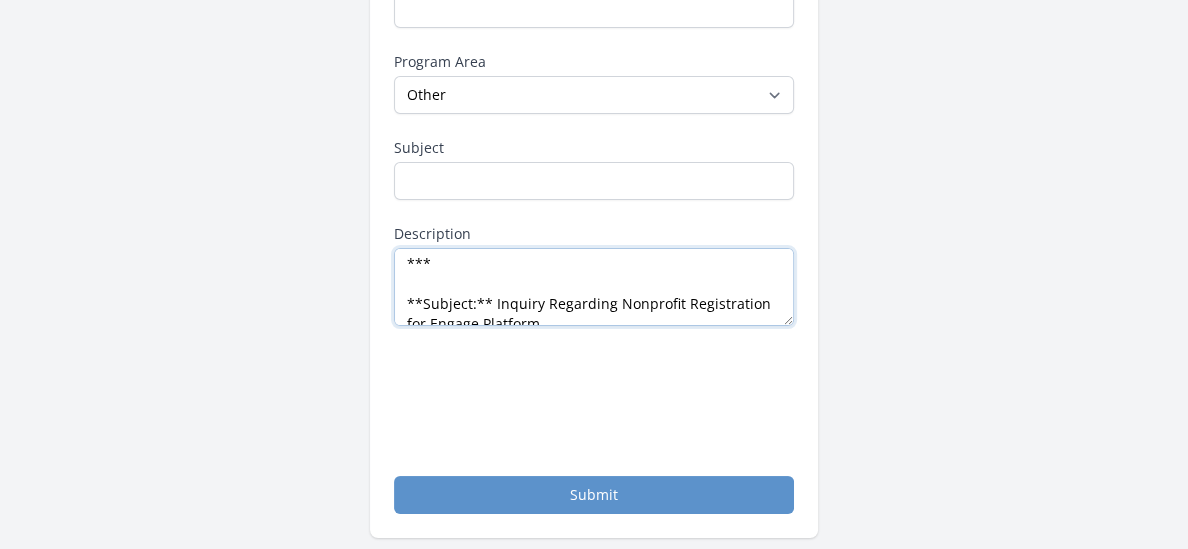 type on "I've made a copy-and-paste friendly version of the email draft for you. Just fill in your details where indicated in the brackets.
***
**Subject:** Inquiry Regarding Nonprofit Registration for Engage Platform
Dear Points of Light Customer Care Team,
I am writing to request assistance with registering our nonprofit, **[Your Nonprofit's Name]**, on your Engage platform.
I have attempted to register by searching for our organization, but I was unable to find it in your directory.
Our organization's details are as follows:
* **Nonprofit Name:** [Your Nonprofit's Name]
* **EIN:** [Your EIN]
* **Address:** [Your Organization's Address]
* **Website:** [Your Organization's Website]
We are a 501(c)3 nonprofit and would like to post volunteer opportunities to help our community.
Could you please provide guidance on how we can proceed with the registration process?
Thank you for your time and assistance.
Sincerely,
[NAME]
Chairperson
Teenagers Center for Awakening CBO" 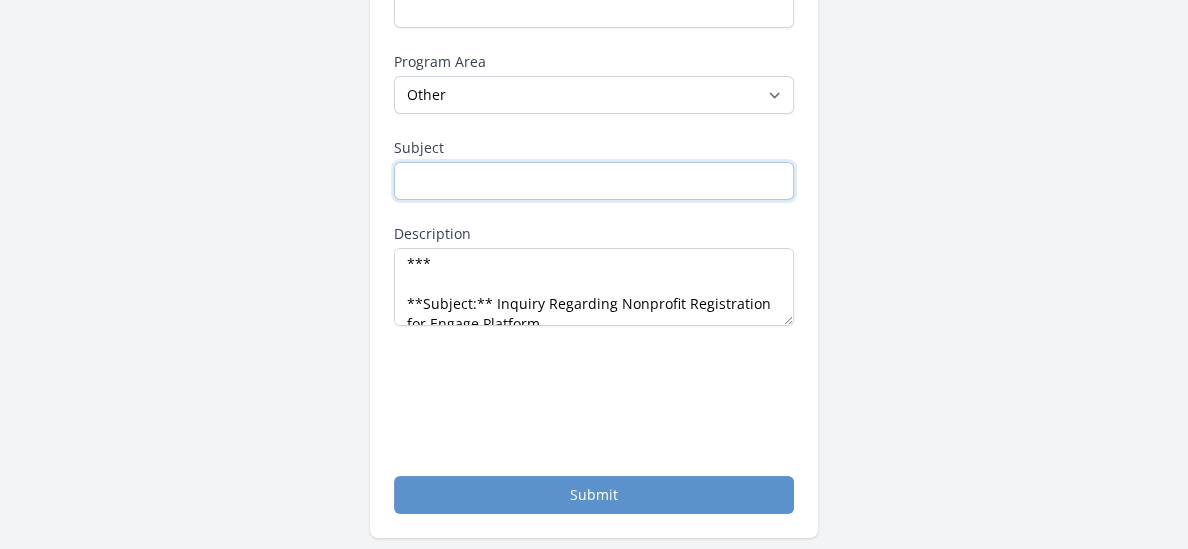 click on "Subject" at bounding box center [594, 181] 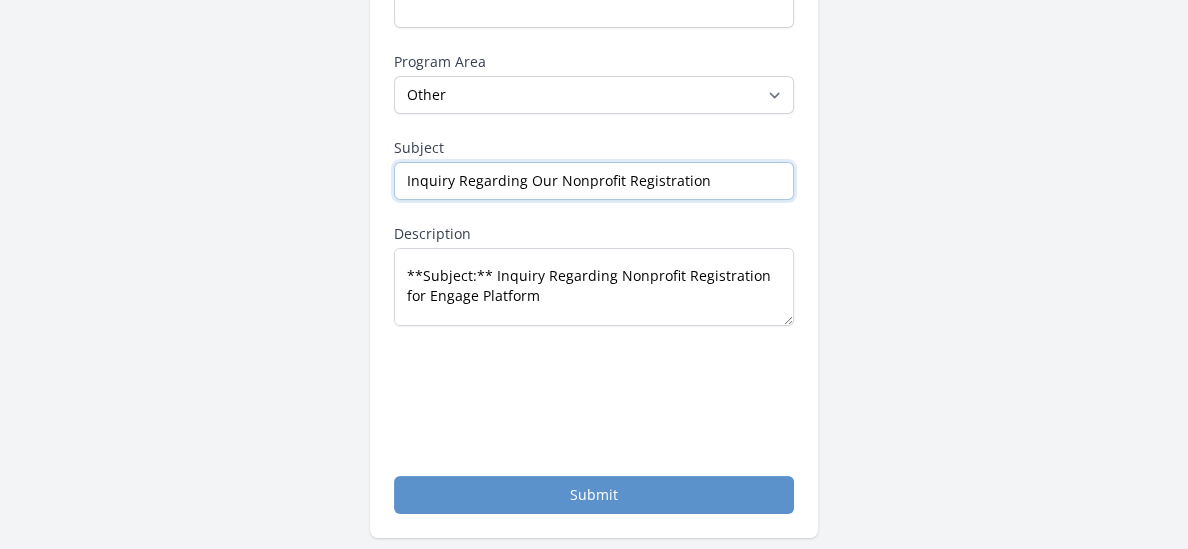 scroll, scrollTop: 113, scrollLeft: 0, axis: vertical 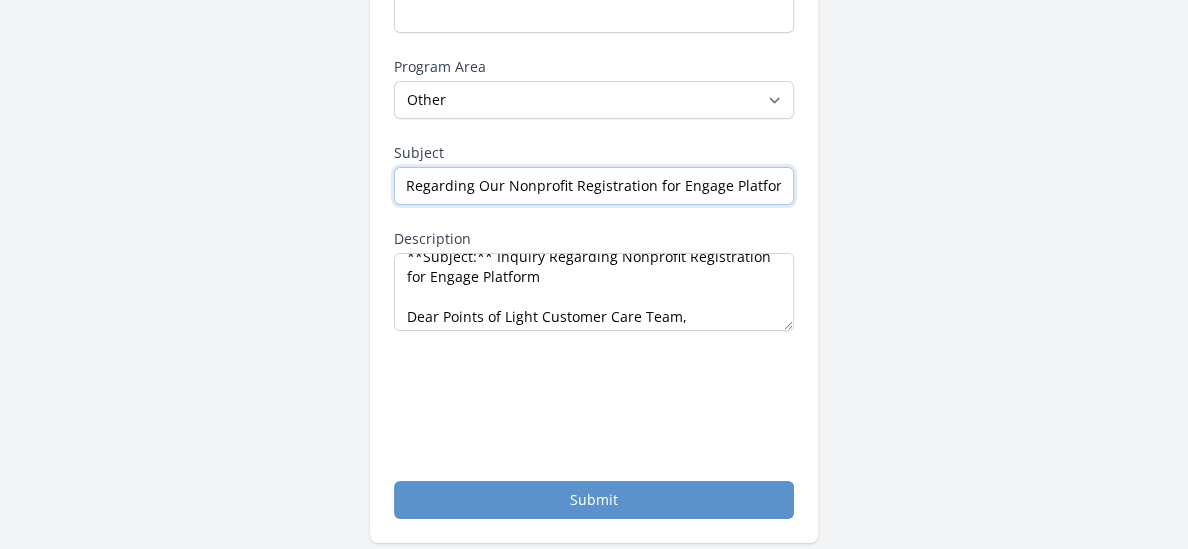 type on "Inquiry Regarding Our Nonprofit Registration for Engage Platform" 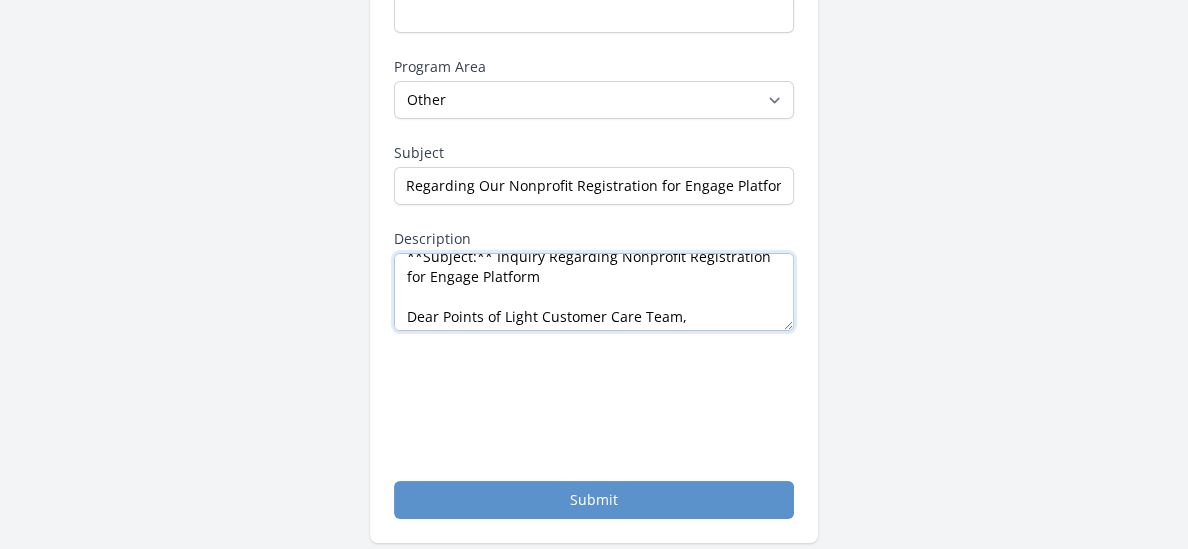 click on "I've made a copy-and-paste friendly version of the email draft for you. Just fill in your details where indicated in the brackets.
***
**Subject:** Inquiry Regarding Nonprofit Registration for Engage Platform
Dear Points of Light Customer Care Team,
I am writing to request assistance with registering our nonprofit, **[Your Nonprofit's Name]**, on your Engage platform.
I have attempted to register by searching for our organization, but I was unable to find it in your directory.
Our organization's details are as follows:
* **Nonprofit Name:** [Your Nonprofit's Name]
* **EIN:** [Your EIN]
* **Address:** [Your Organization's Address]
* **Website:** [Your Organization's Website]
We are a 501(c)3 nonprofit and would like to post volunteer opportunities to help our community.
Could you please provide guidance on how we can proceed with the registration process?
Thank you for your time and assistance.
Sincerely,
[NAME]
Chairperson
Teenagers Center for Awakening CBO" at bounding box center [594, 292] 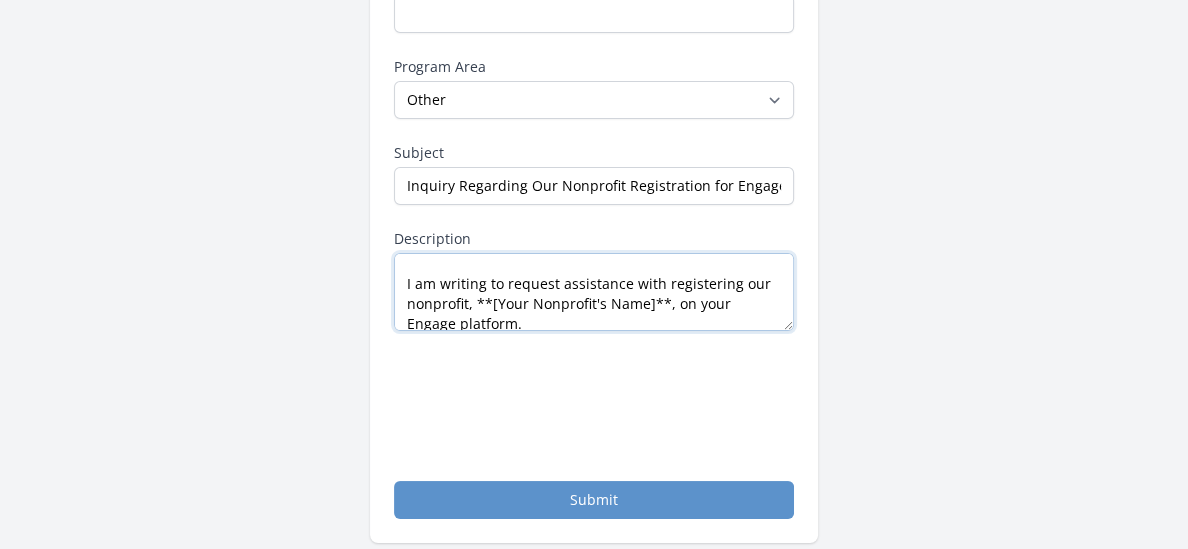 scroll, scrollTop: 25, scrollLeft: 0, axis: vertical 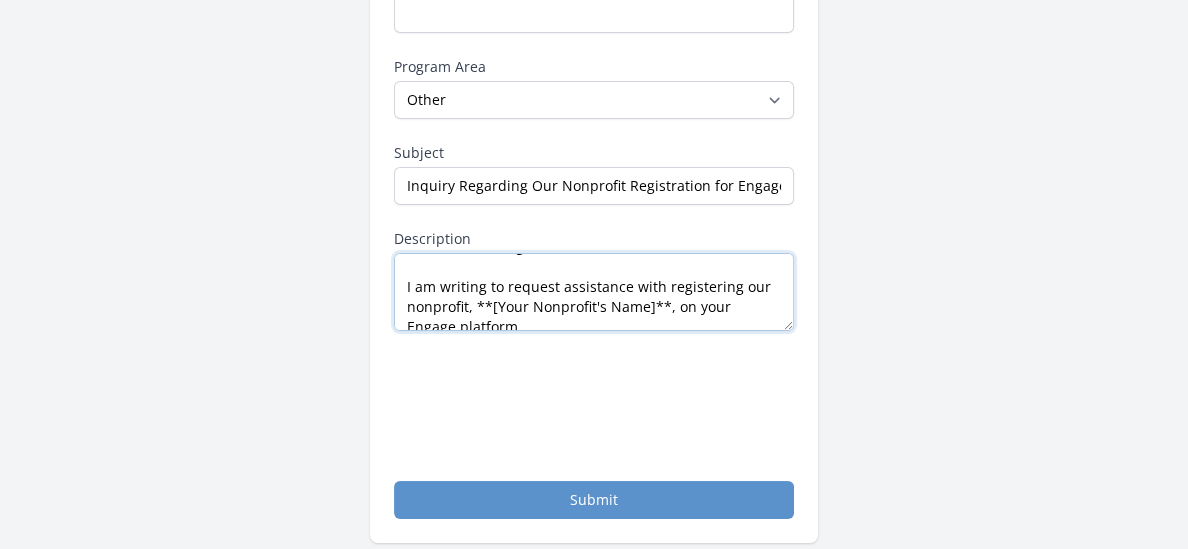 click on "Dear Points of Light Customer Care Team,
I am writing to request assistance with registering our nonprofit, **[Your Nonprofit's Name]**, on your Engage platform.
I have attempted to register by searching for our organization, but I was unable to find it in your directory.
Our organization's details are as follows:
* **Nonprofit Name:** [Your Nonprofit's Name]
* **EIN:** [EIN]
* **Address:** [ADDRESS]
* **Website:** [URL]
We are a 501(c)3 nonprofit and would like to post volunteer opportunities to help our community.
Could you please provide guidance on how we can proceed with the registration process?
Thank you for your time and assistance.
Sincerely,
[FIRST] [LAST]
Chairperson
[ORGANIZATION]" at bounding box center [594, 292] 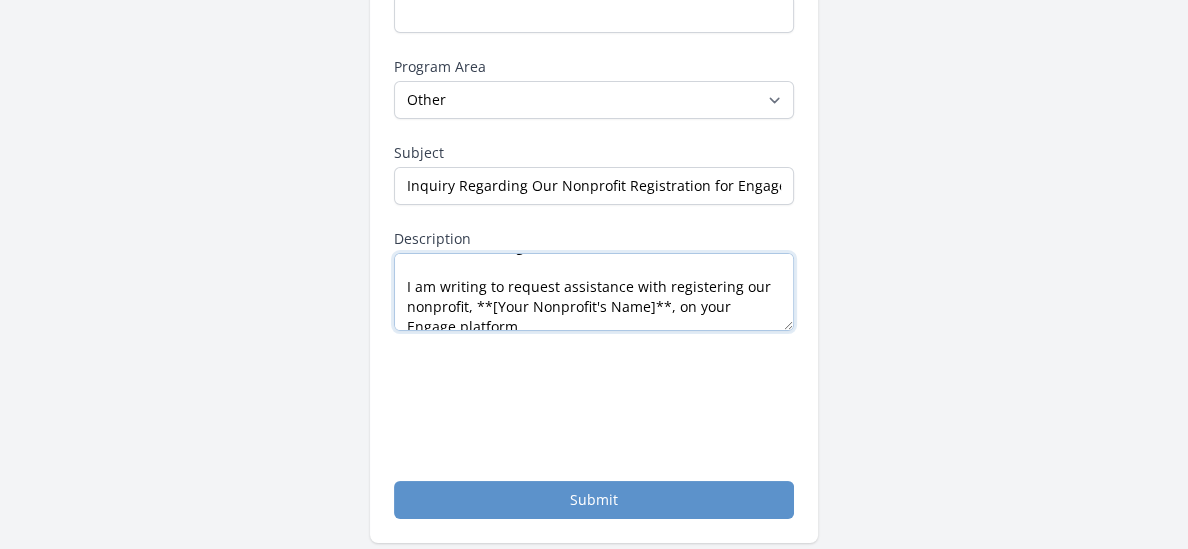 scroll, scrollTop: 0, scrollLeft: 0, axis: both 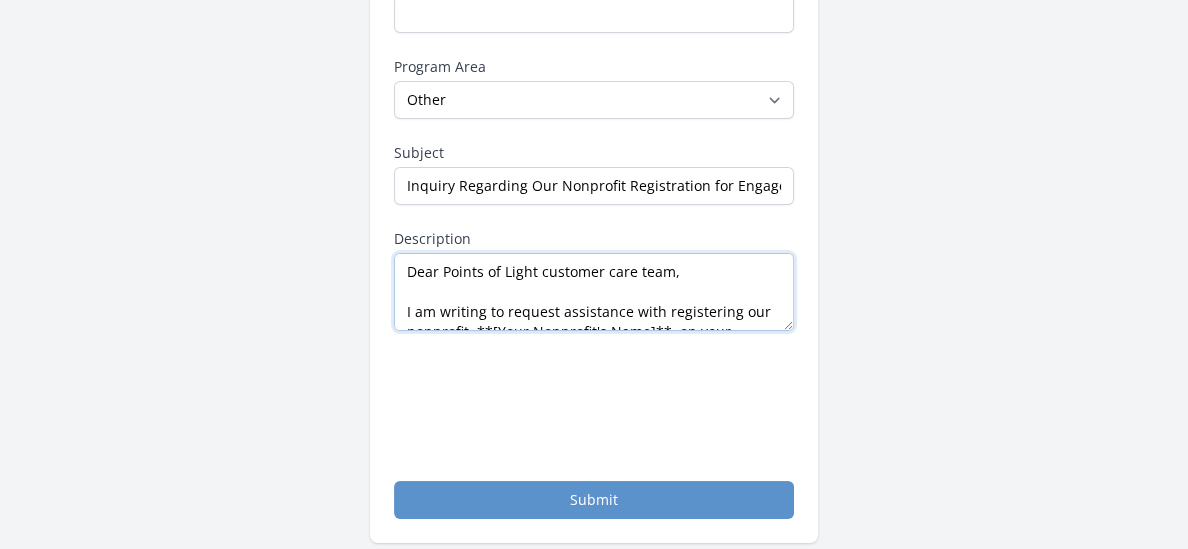 click on "Dear Points of Light customer care team,
I am writing to request assistance with registering our nonprofit, **[Your Nonprofit's Name]**, on your Engage platform.
I have attempted to register by searching for our organization, but I was unable to find it in your directory.
Our organization's details are as follows:
* **Nonprofit Name:** [Your Nonprofit's Name]
* **EIN:** [EIN]
* **Address:** [ADDRESS]
* **Website:** [URL]
We are a 501(c)3 nonprofit and would like to post volunteer opportunities to help our community.
Could you please provide guidance on how we can proceed with the registration process?
Thank you for your time and assistance.
Sincerely,
[FIRST] [LAST]
Chairperson
[ORGANIZATION]" at bounding box center (594, 292) 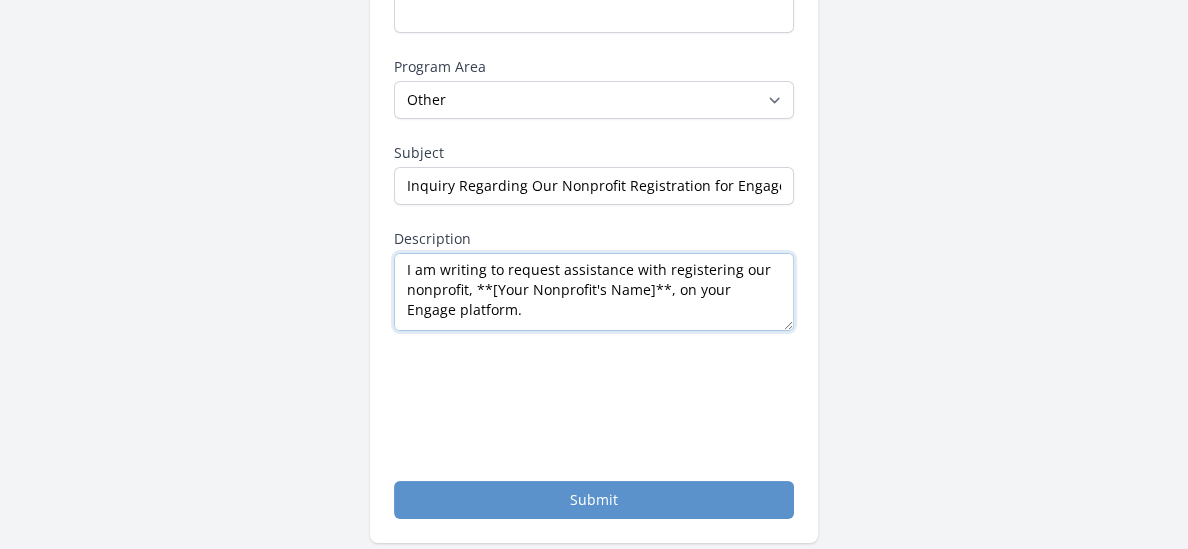 scroll, scrollTop: 43, scrollLeft: 0, axis: vertical 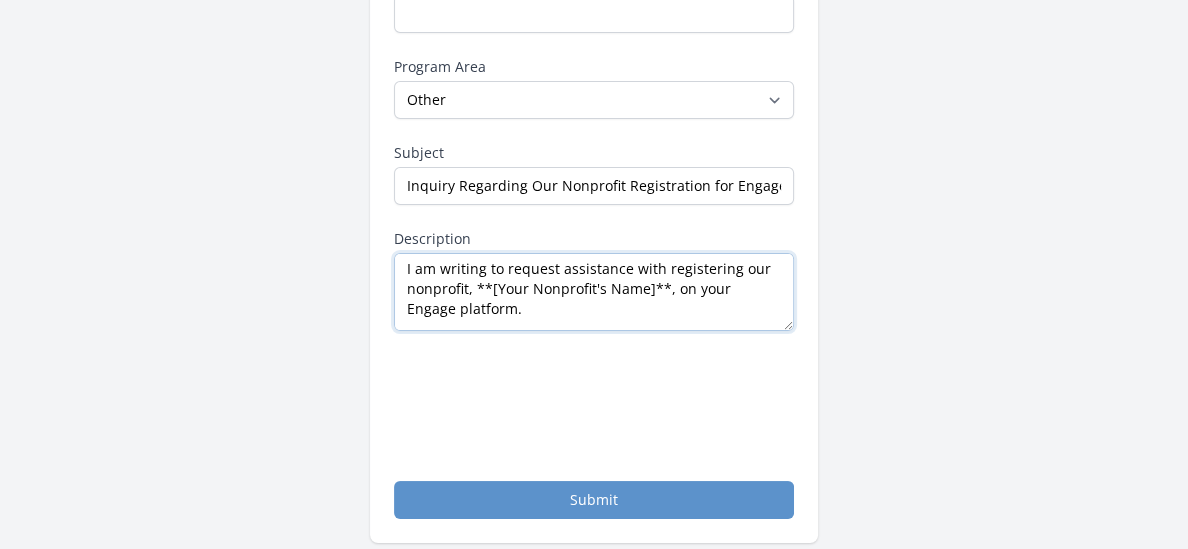click on "Dear Points of Light customer care team,
I am writing to request assistance with registering our nonprofit, **[Your Nonprofit's Name]**, on your Engage platform.
I have attempted to register by searching for our organization, but I was unable to find it in your directory.
Our organization's details are as follows:
* **Nonprofit Name:** [Your Nonprofit's Name]
* **EIN:** [EIN]
* **Address:** [ADDRESS]
* **Website:** [URL]
We are a 501(c)3 nonprofit and would like to post volunteer opportunities to help our community.
Could you please provide guidance on how we can proceed with the registration process?
Thank you for your time and assistance.
Sincerely,
[FIRST] [LAST]
Chairperson
[ORGANIZATION]" at bounding box center (594, 292) 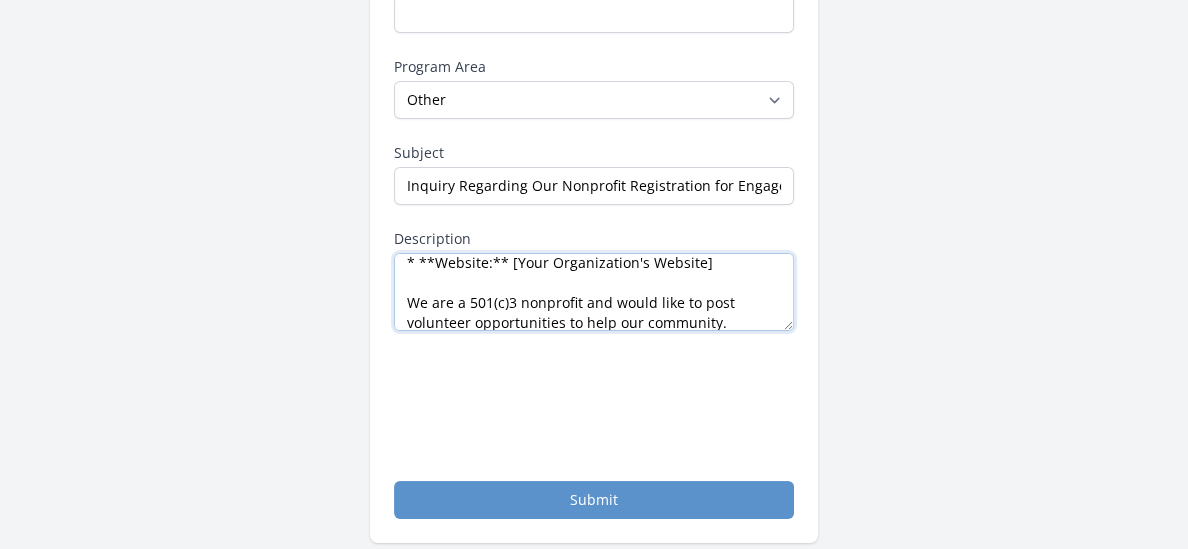scroll, scrollTop: 288, scrollLeft: 0, axis: vertical 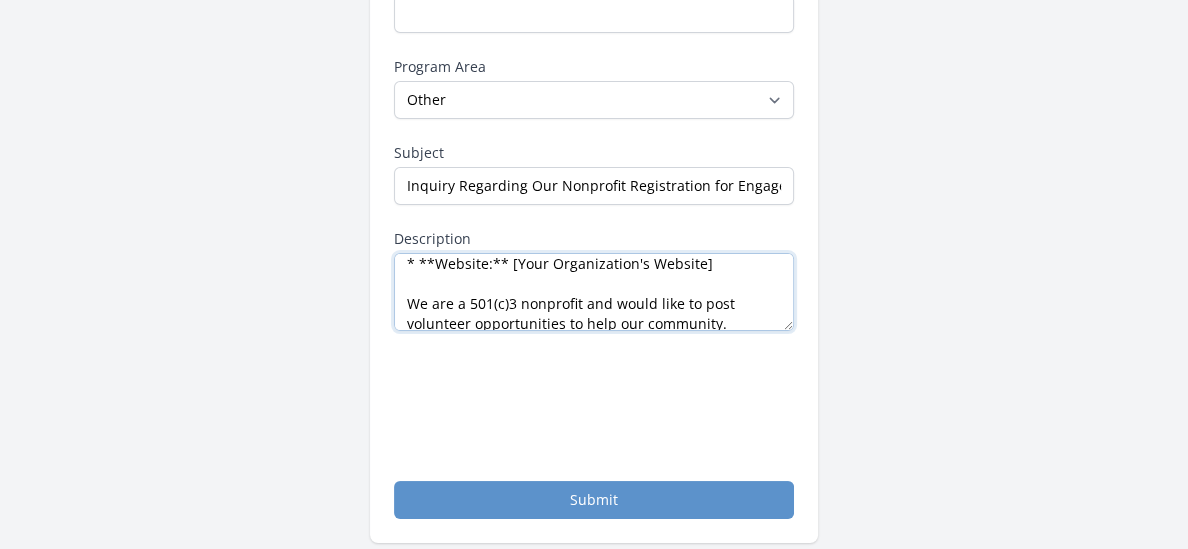 click on "Dear Points of Light customer care team,
I am writing to request assistance with registering our nonprofit, [Organization Name], on your Engage platform.
I have attempted to register by searching for our organization, but I was unable to find it in your directory.
Our organization's details are as follows:
* **Nonprofit Name:** [Your Nonprofit's Name]
* **EIN:** [Your EIN]
* **Address:** [Your Organization's Address]
* **Website:** [Your Organization's Website]
We are a 501(c)3 nonprofit and would like to post volunteer opportunities to help our community.
Could you please provide guidance on how we can proceed with the registration process?
Thank you for your time and assistance.
Sincerely,
[First Name] [Last Name]
Chairperson
[Organization Name]" at bounding box center [594, 292] 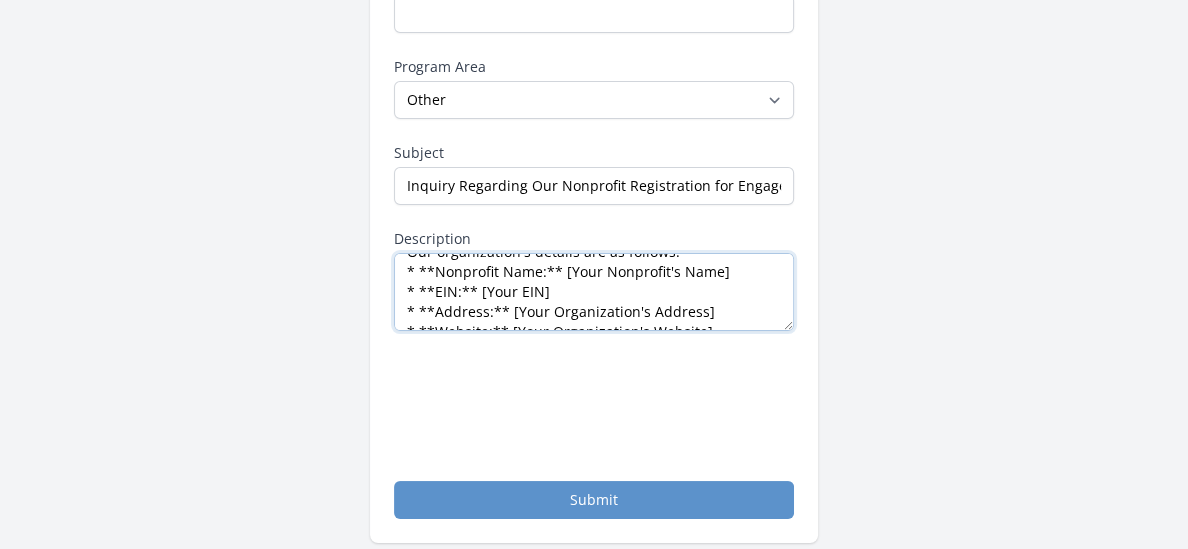 scroll, scrollTop: 221, scrollLeft: 0, axis: vertical 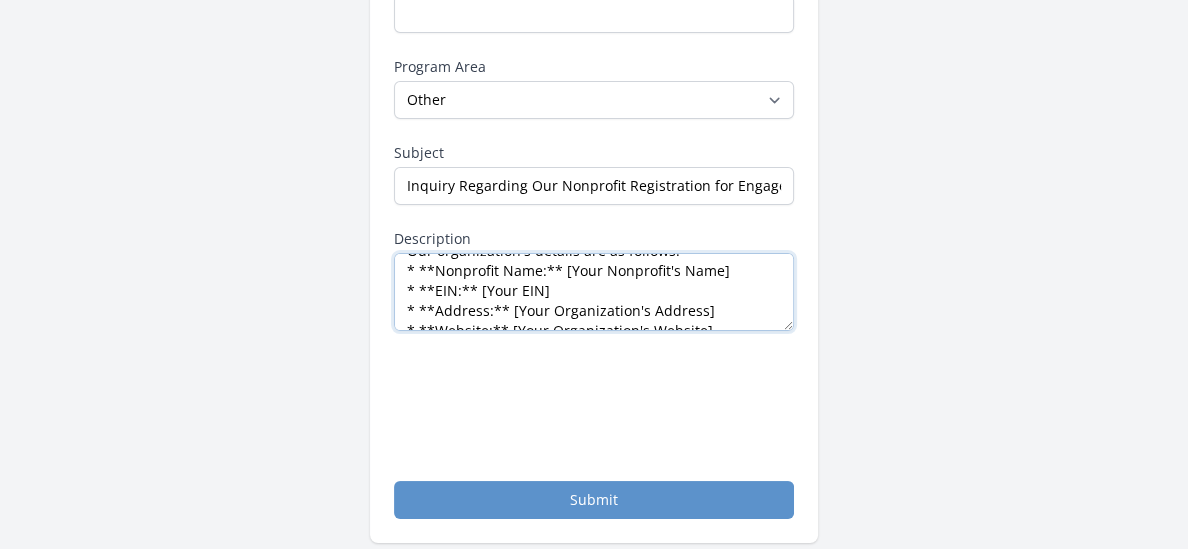click on "Dear Points of Light customer care team,
I am writing to request assistance with registering our nonprofit, Teenagers Center for Awakening CBO, on your Engage platform.
I have attempted to register by searching for our organization, but I was unable to find it in your directory.
Our organization's details are as follows:
* **Nonprofit Name:** [Your Nonprofit's Name]
* **EIN:** [Your EIN]
* **Address:** [Your Organization's Address]
* **Website:** [Your Organization's Website]
We are a nonprofit Community Based- Organization and would like to post volunteer opportunities to help our community.
Could you please provide guidance on how we can proceed with the registration process?
Thank you for your time and assistance.
Sincerely,
[NAME]
Chairperson
Teenagers Center for Awakening CBO" at bounding box center (594, 292) 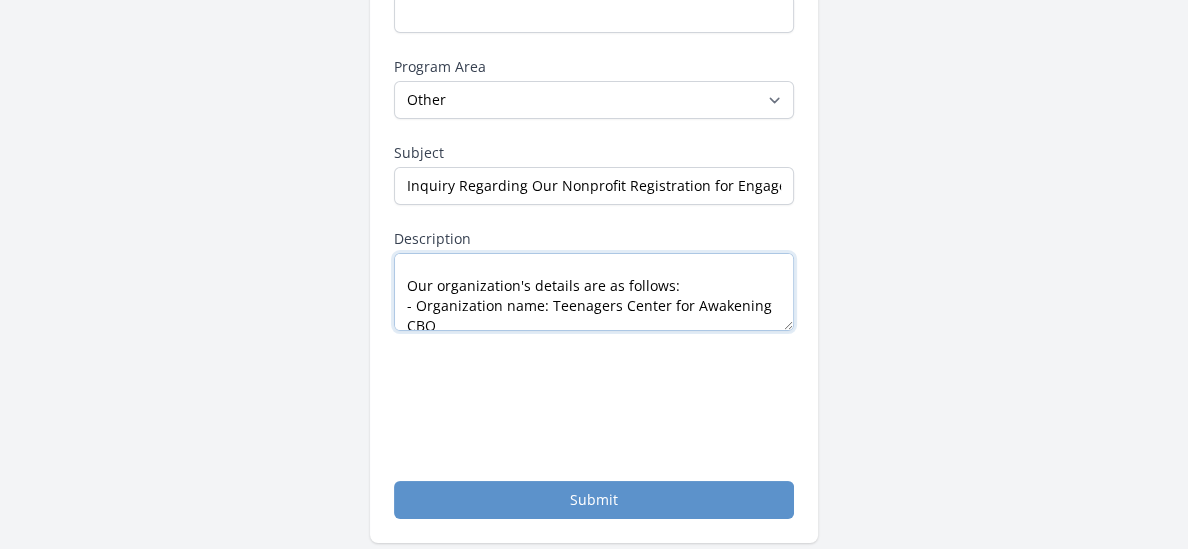 scroll, scrollTop: 192, scrollLeft: 0, axis: vertical 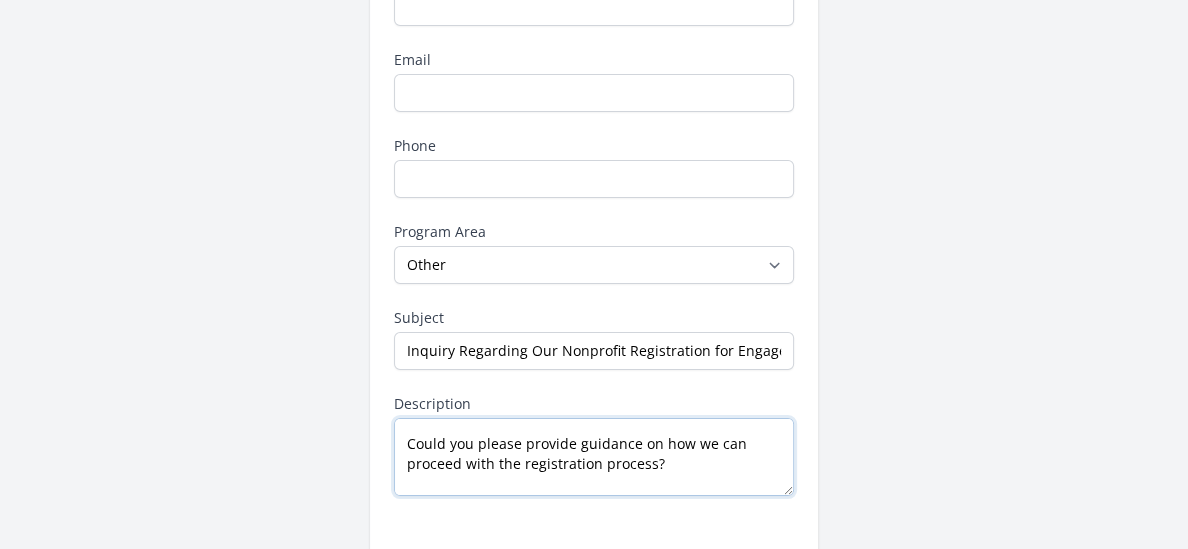 type on "Dear Points of Light customer care team,
I am writing to request assistance with registering our nonprofit, [ORGANIZATION_NAME], on your Engage platform.
I have attempted to register by searching for our organization, but I was unable to find it in your directory.
Our organization's details are as follows:
- Organization name: [ORGANIZATION_NAME]
- Organization Tax Identification Number: [TAX_ID]
- Organization address: [ADDRESS]
- Organization Official website: [URL]
We are a nonprofit Community Based- Organization and would like to post volunteer opportunities to help our community.
Could you please provide guidance on how we can proceed with the registration process?
Thank you for your time and assistance.
Sincerely,
[FIRST] [LAST]
Chairperson
[ORGANIZATION_NAME]" 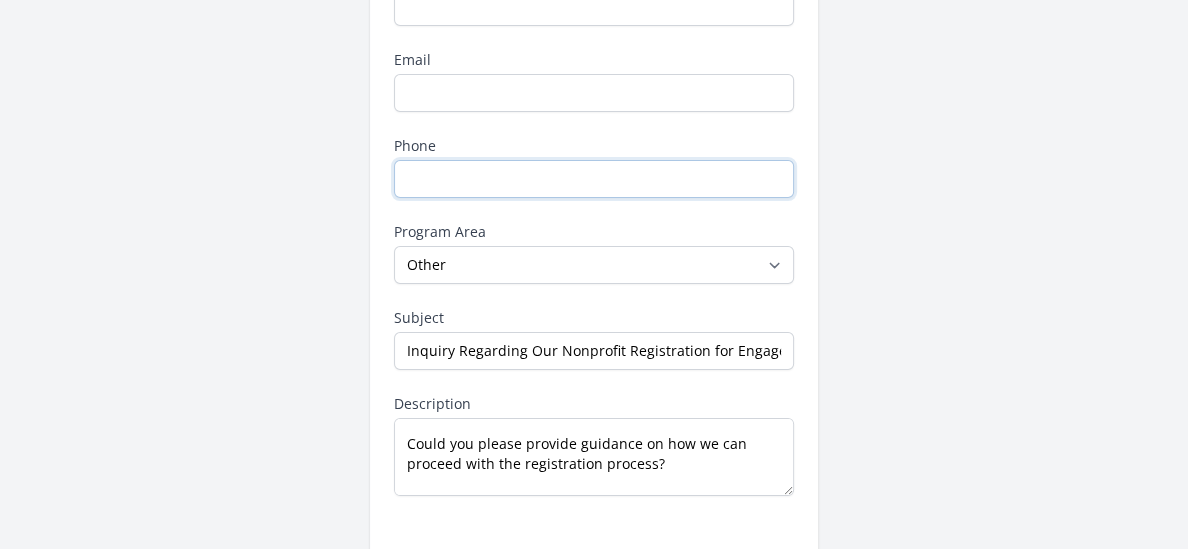 click on "Phone" at bounding box center (594, 179) 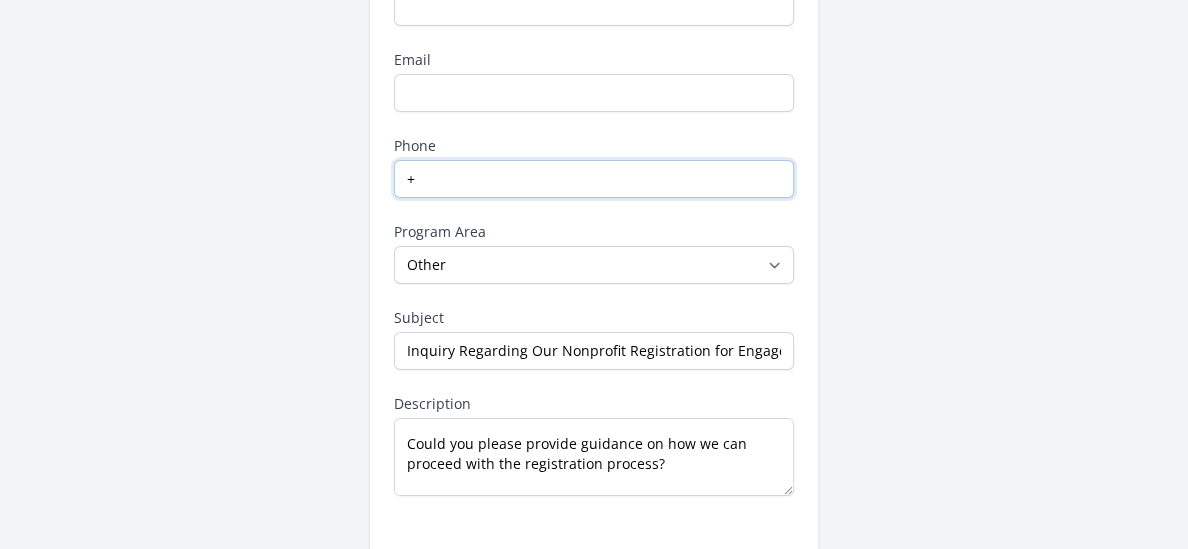 type on "[COUNTRY CODE] [PHONE]" 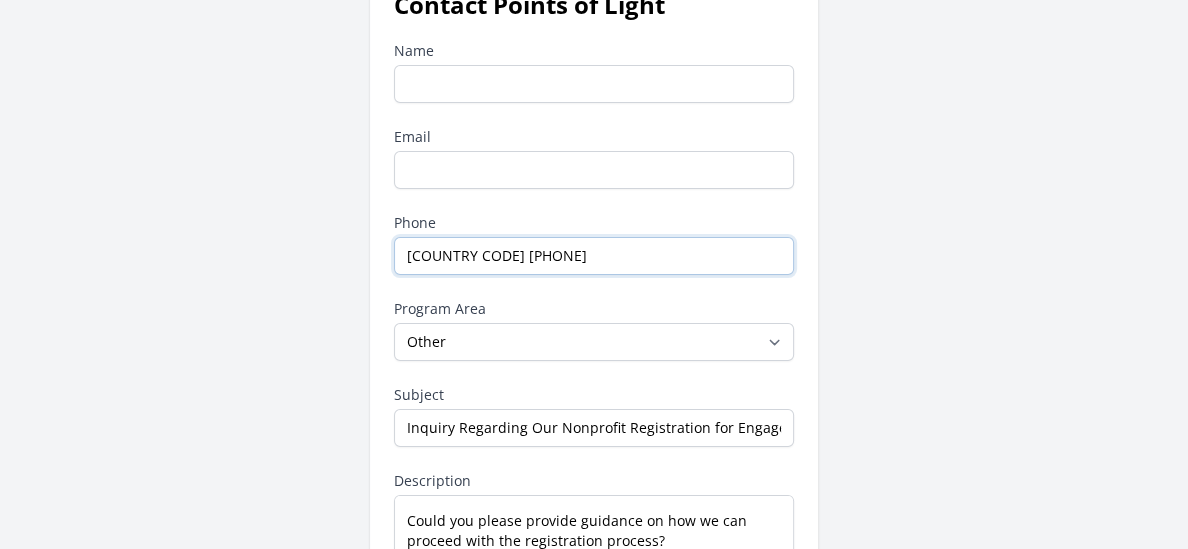 scroll, scrollTop: 145, scrollLeft: 0, axis: vertical 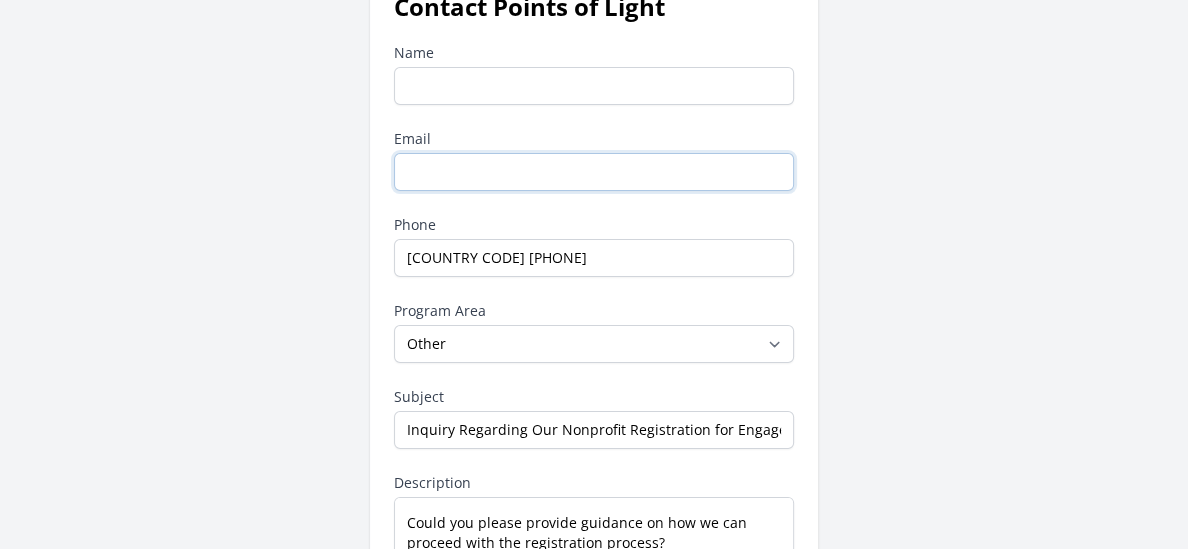 click on "Email" at bounding box center (594, 172) 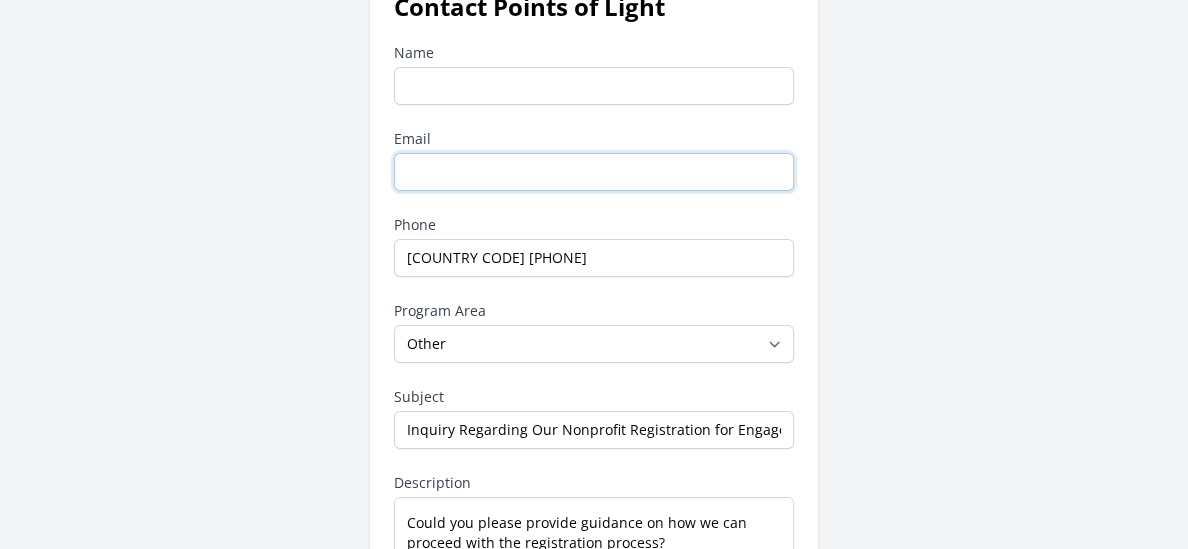 type on "[EMAIL]" 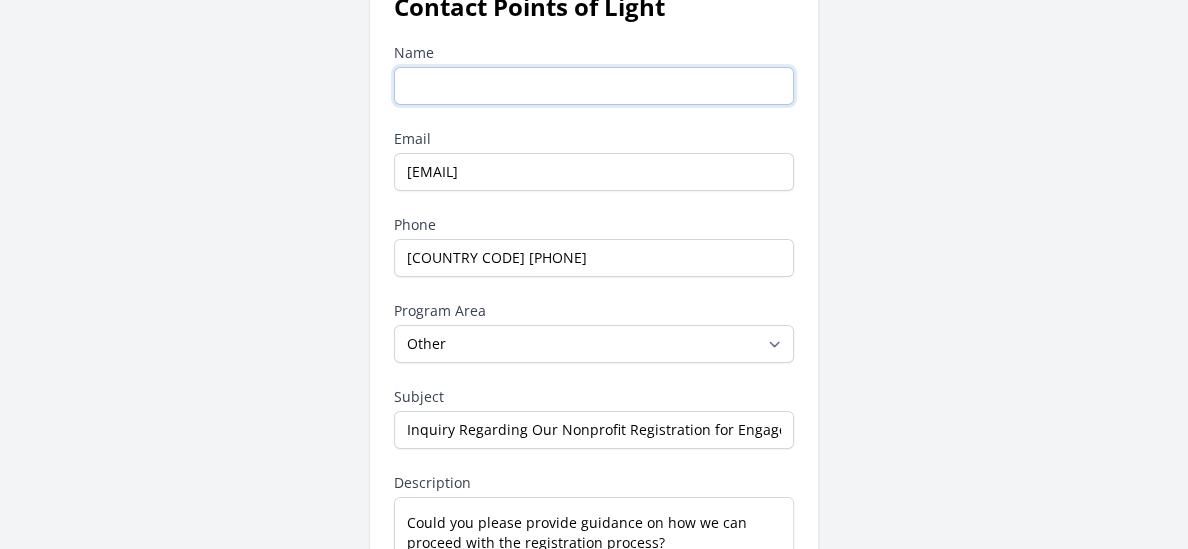 type on "[FIRST] [LAST]" 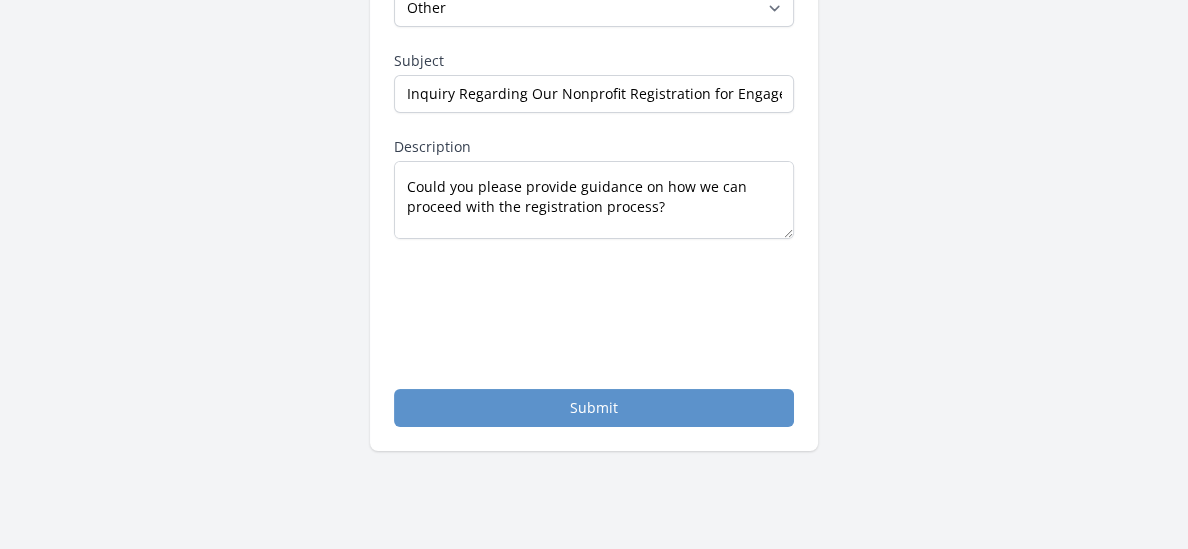 scroll, scrollTop: 496, scrollLeft: 0, axis: vertical 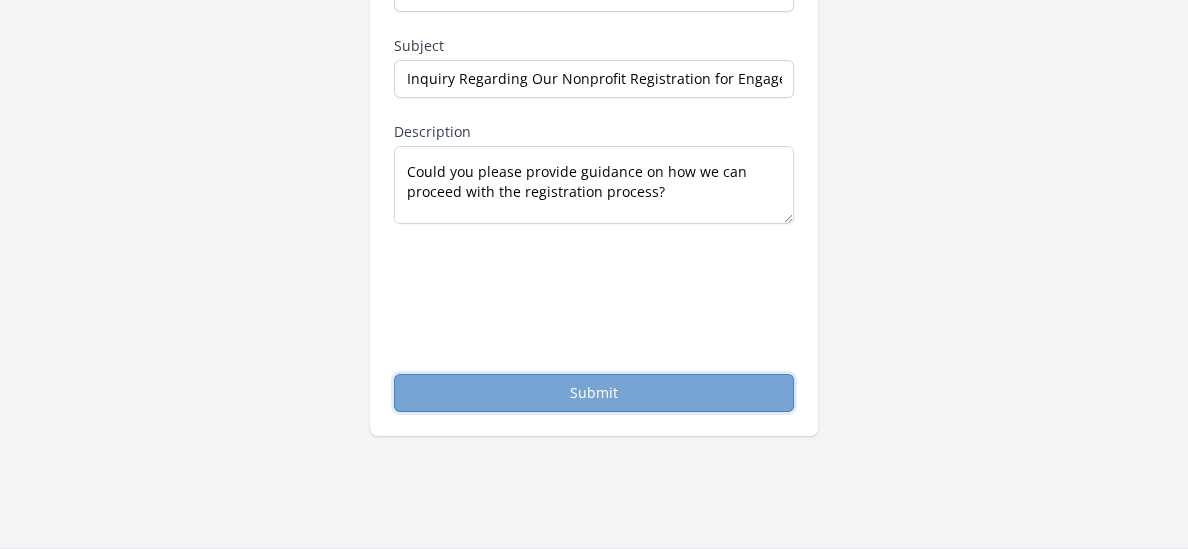 click on "Submit" at bounding box center [594, 393] 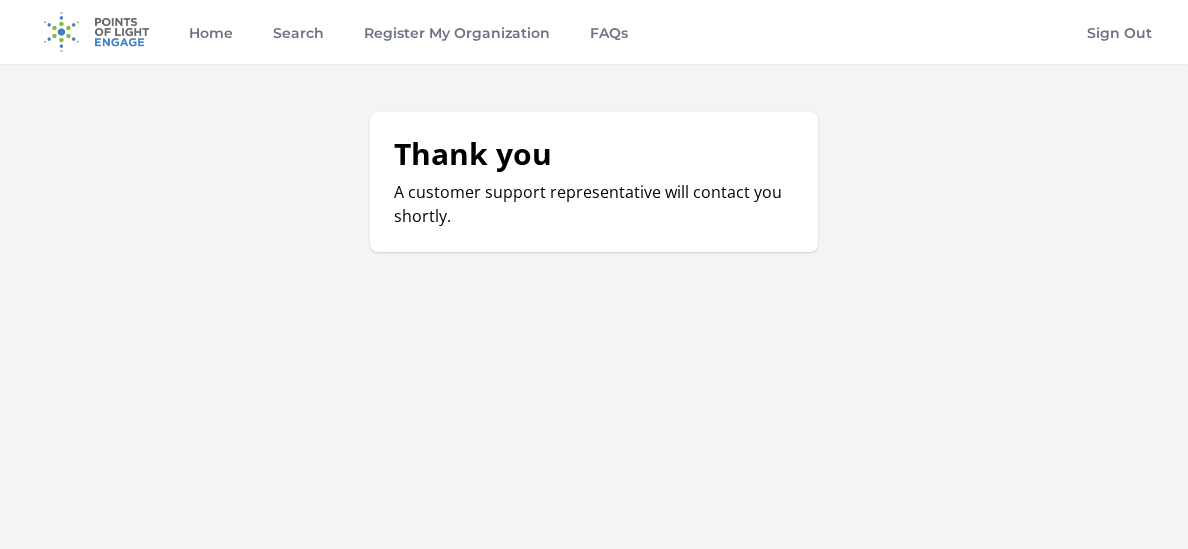 scroll, scrollTop: 0, scrollLeft: 0, axis: both 